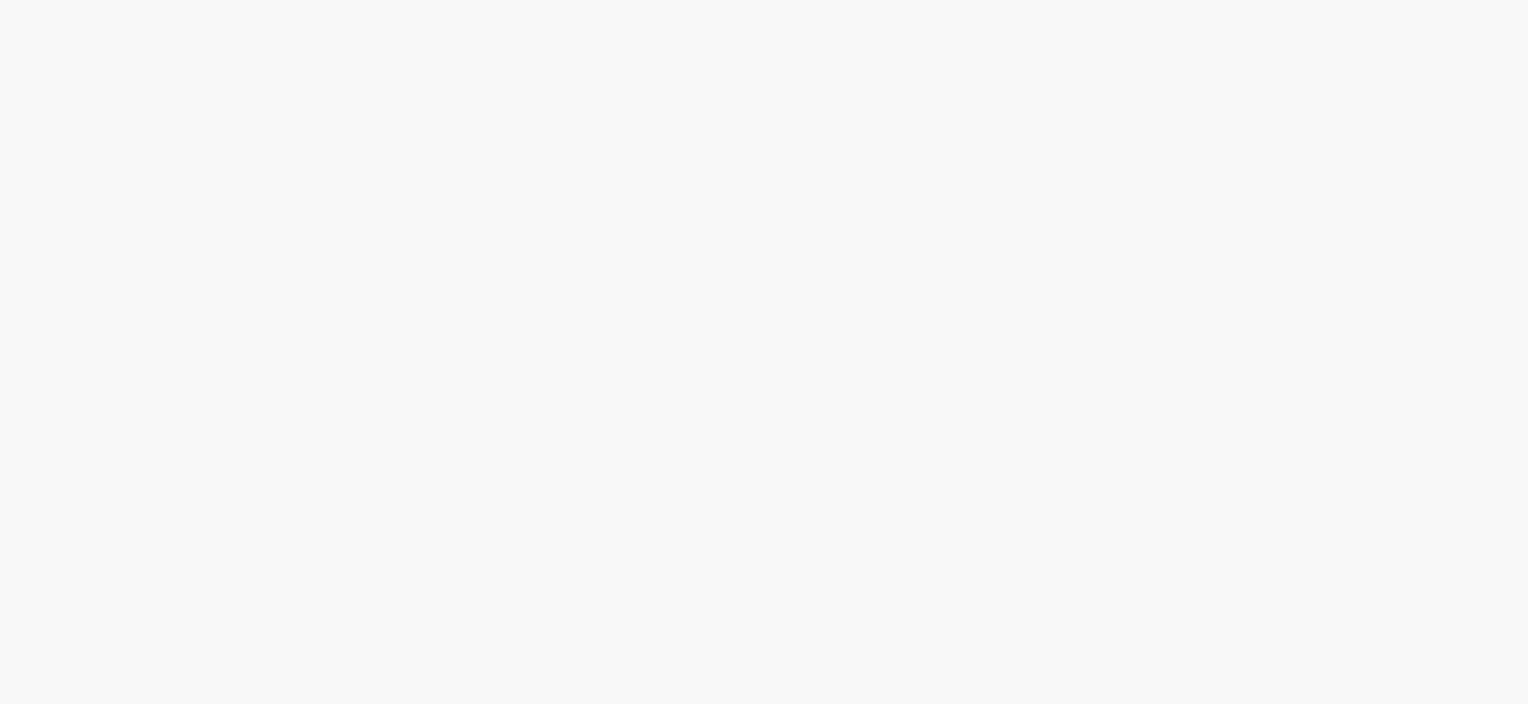 scroll, scrollTop: 0, scrollLeft: 0, axis: both 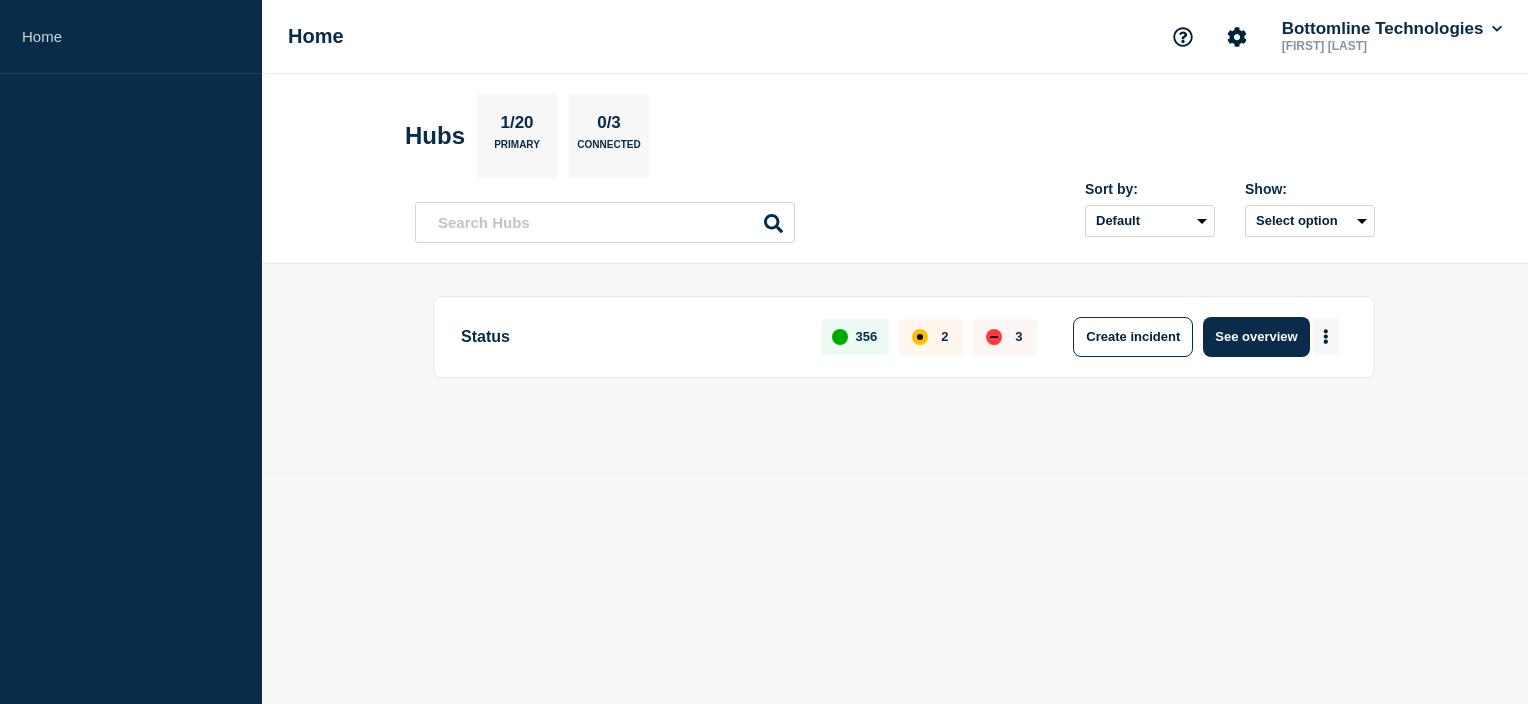 click 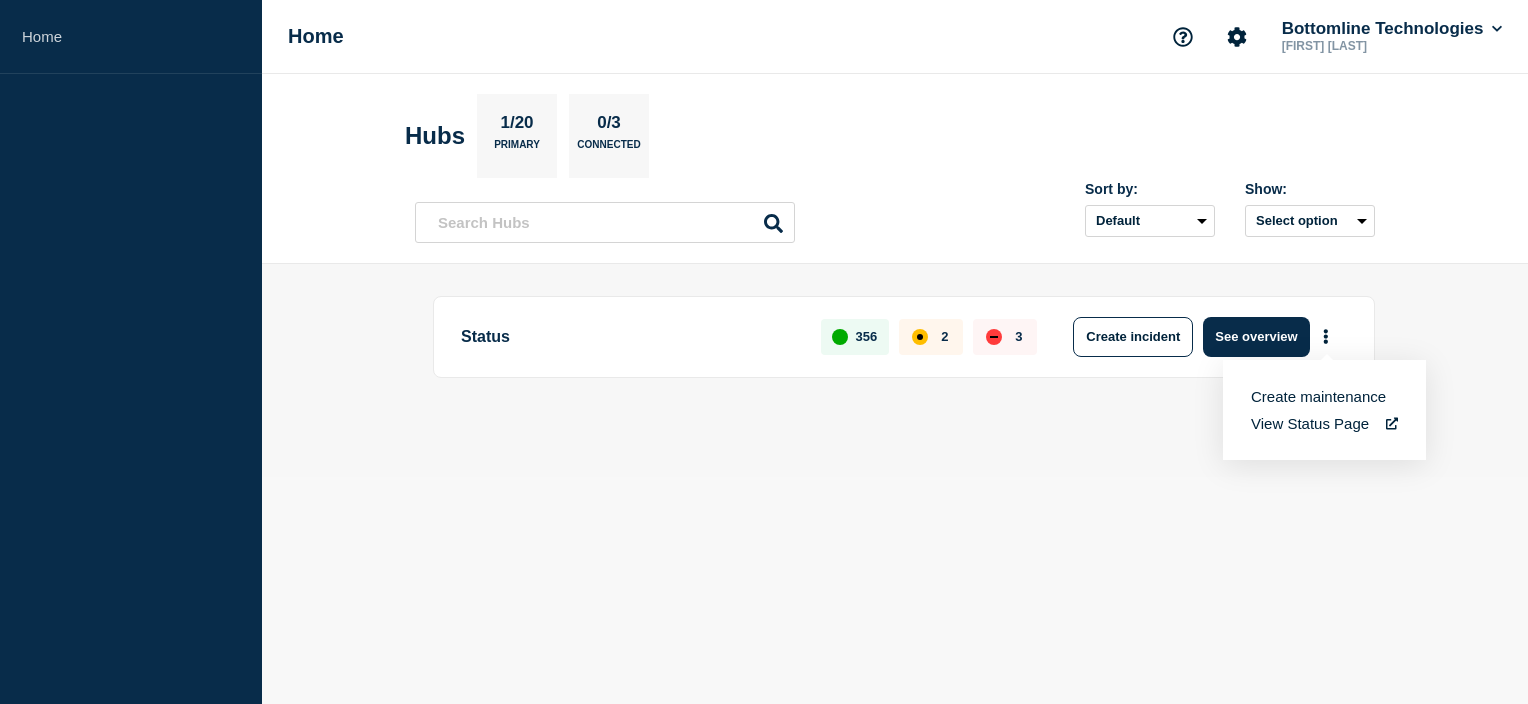 click on "Create maintenance" at bounding box center (1318, 396) 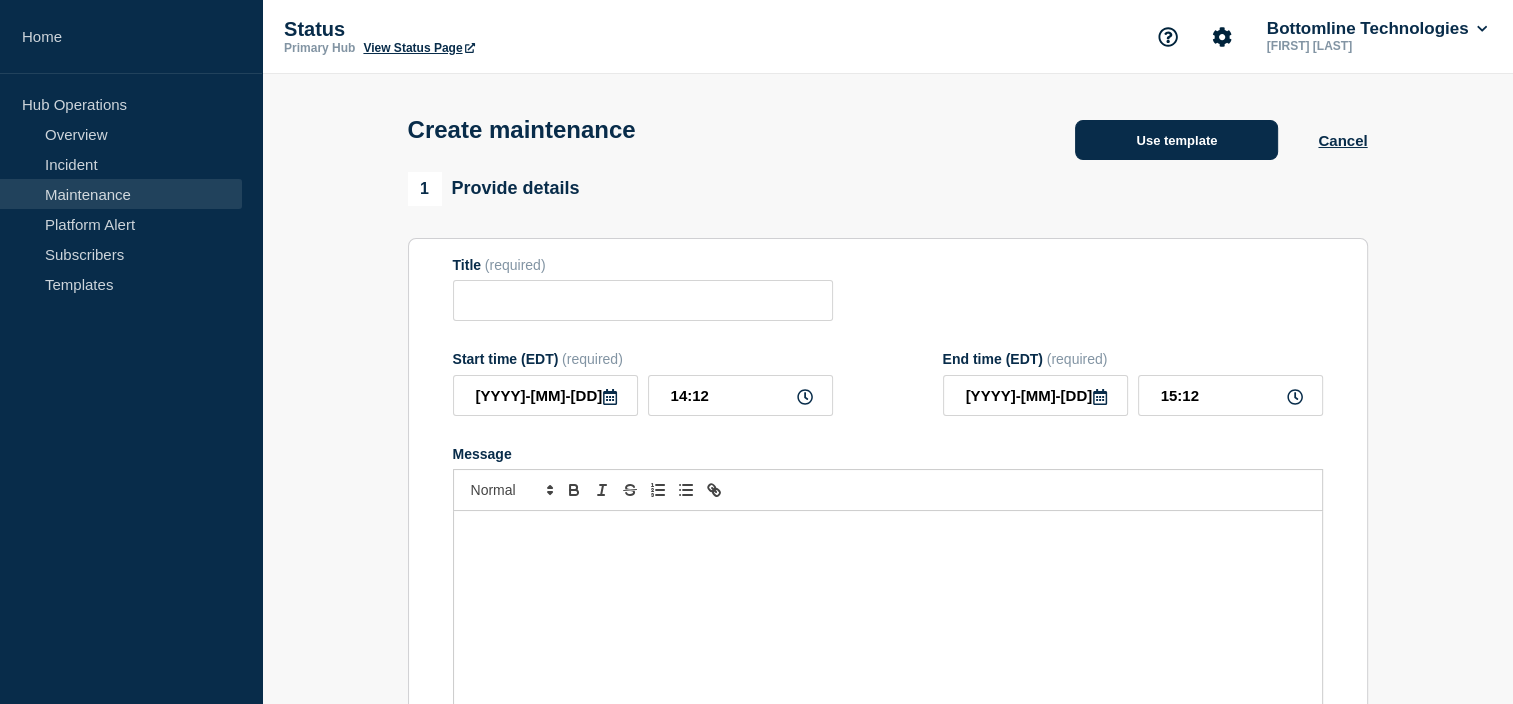 click on "Use template" at bounding box center (1176, 140) 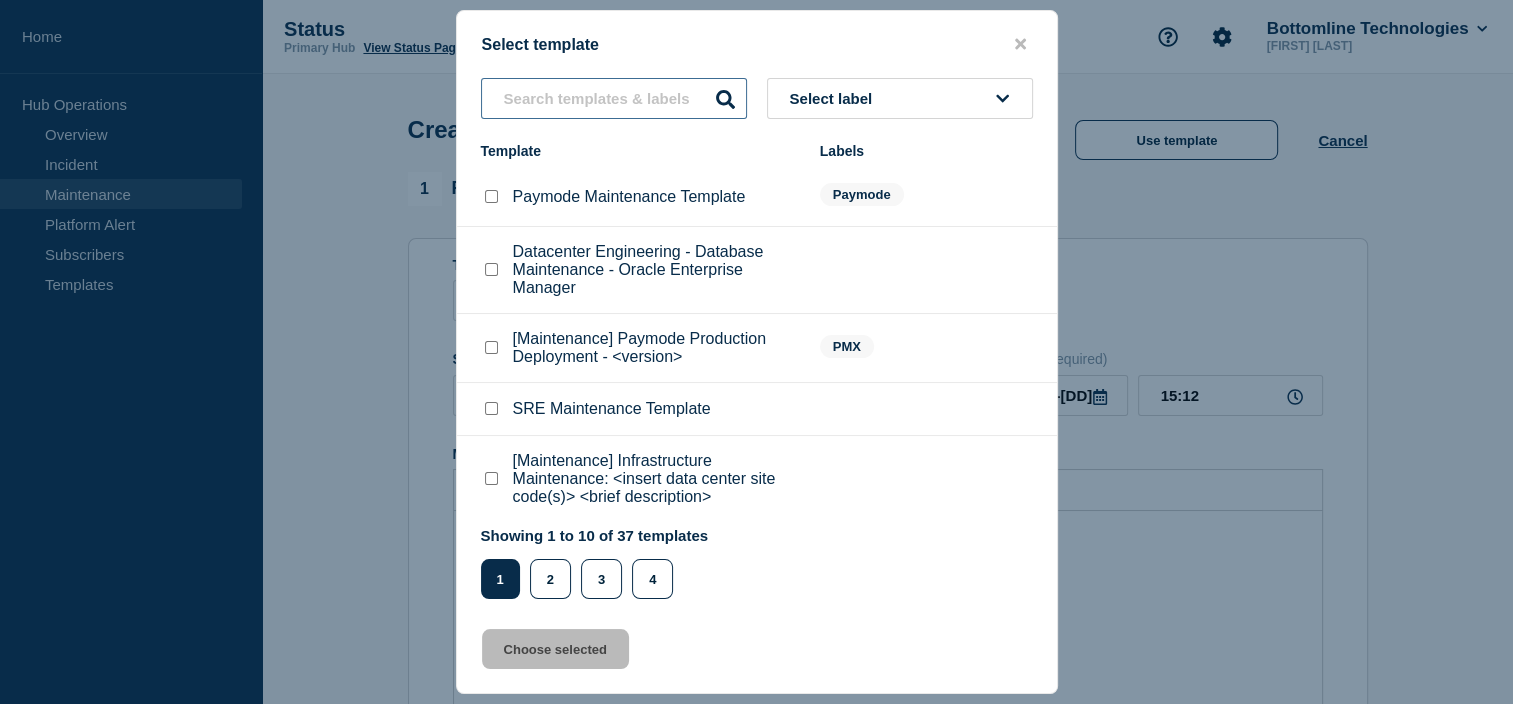 click at bounding box center (614, 98) 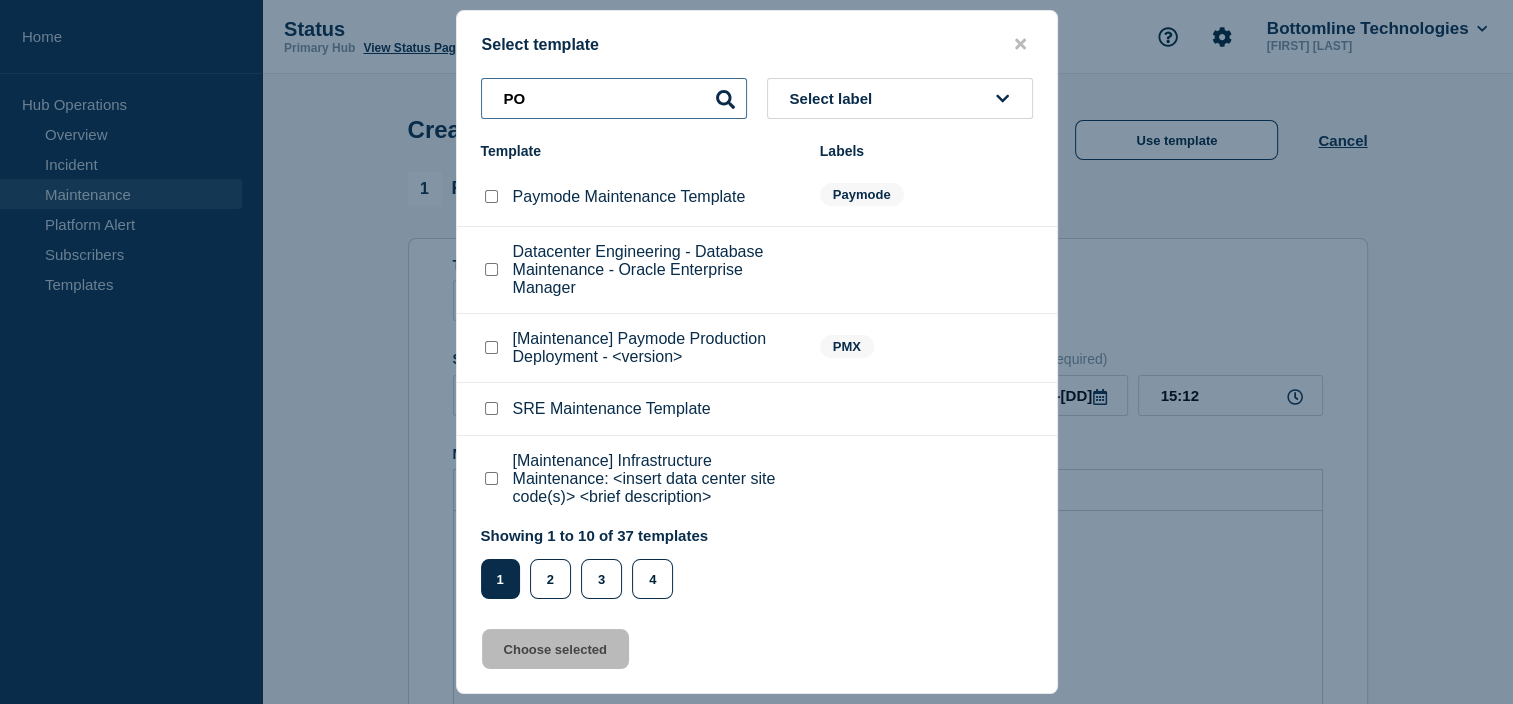 type on "P" 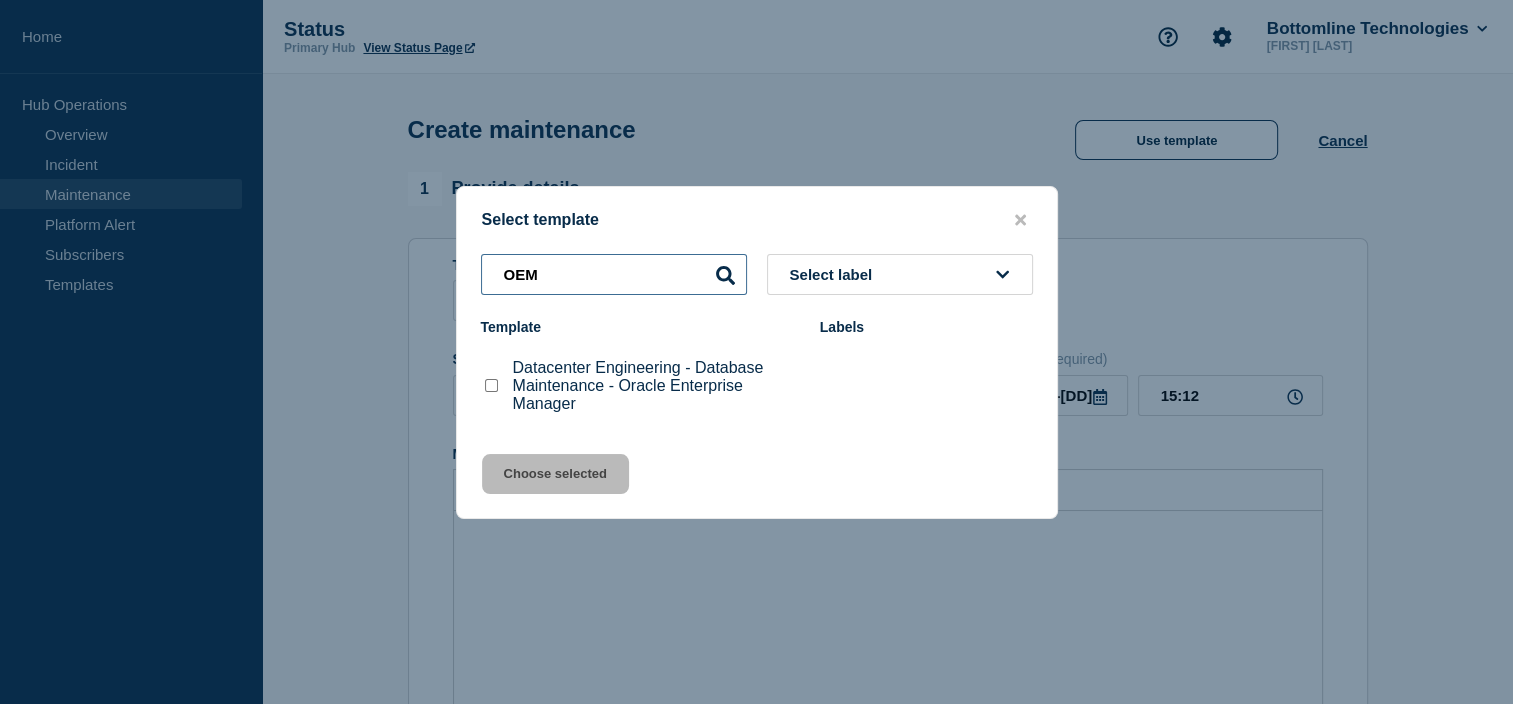 type on "OEM" 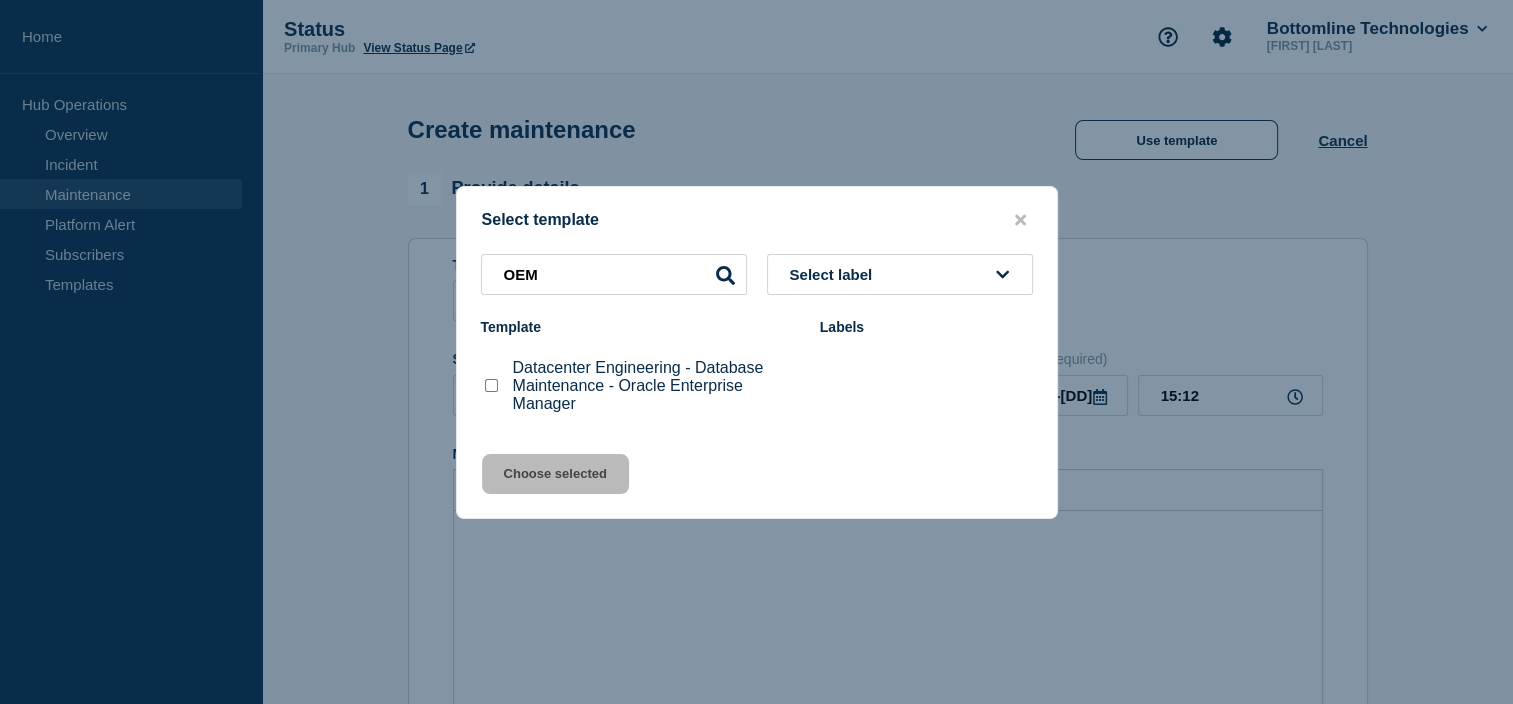 click on "Datacenter Engineering - Database Maintenance - Oracle Enterprise Manager" at bounding box center [656, 386] 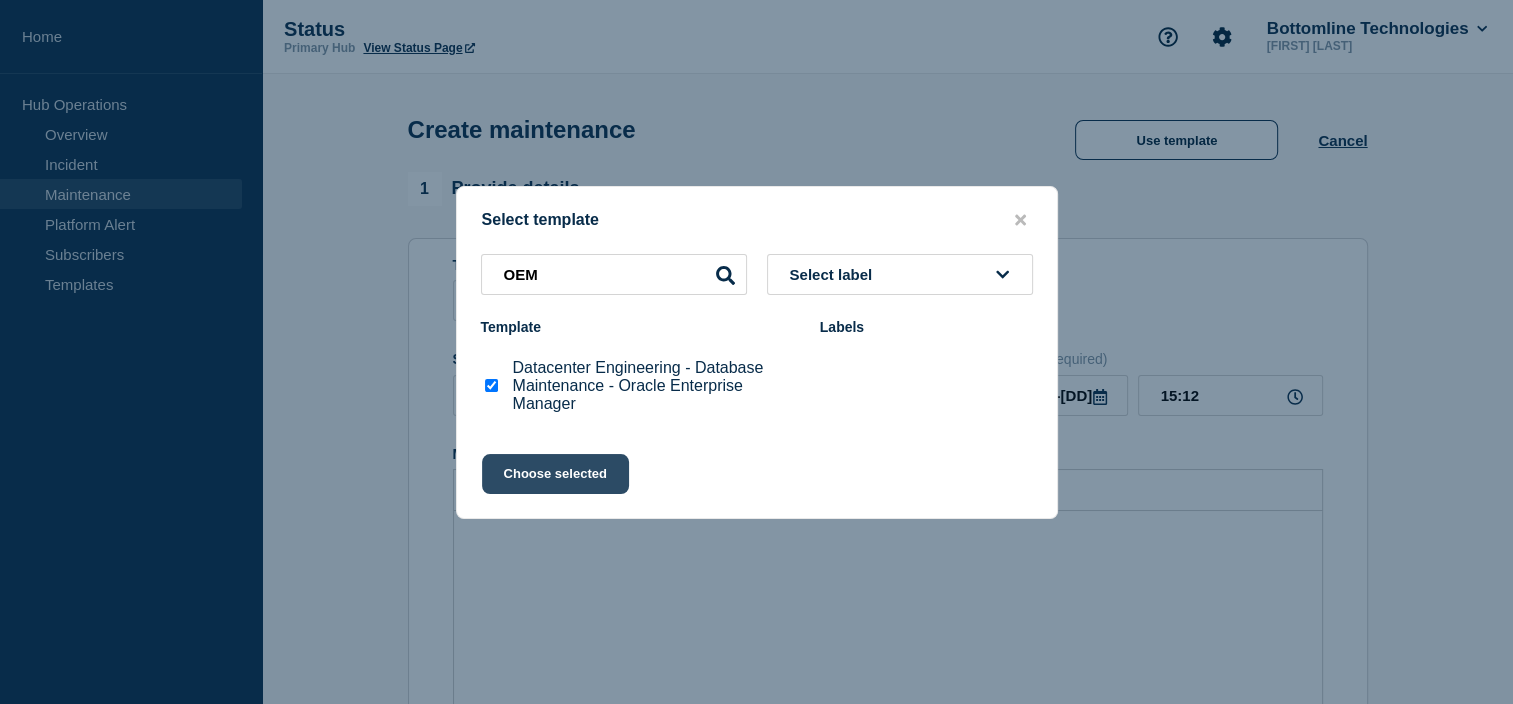 click on "Choose selected" 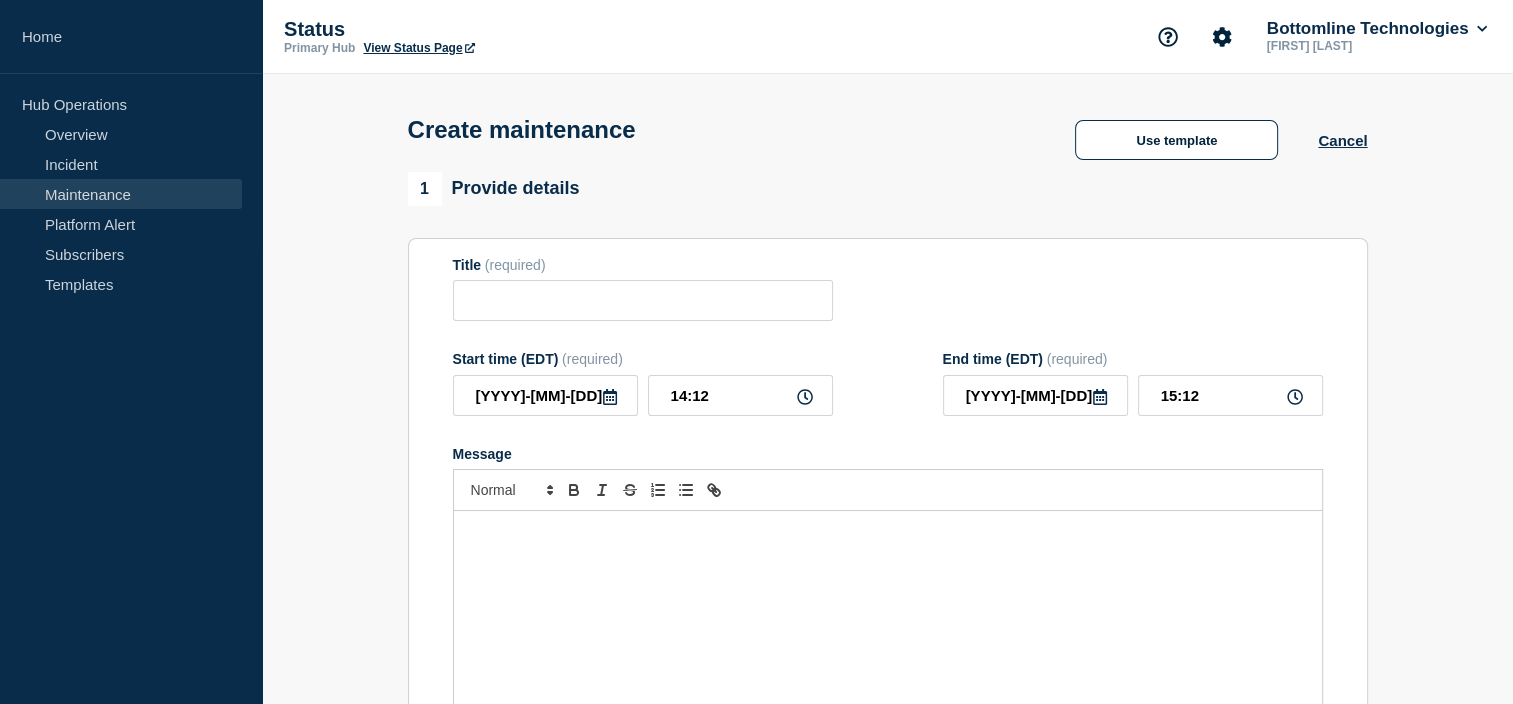 type on "Datacenter Engineering - Database Maintenance - Oracle Enterprise Manager" 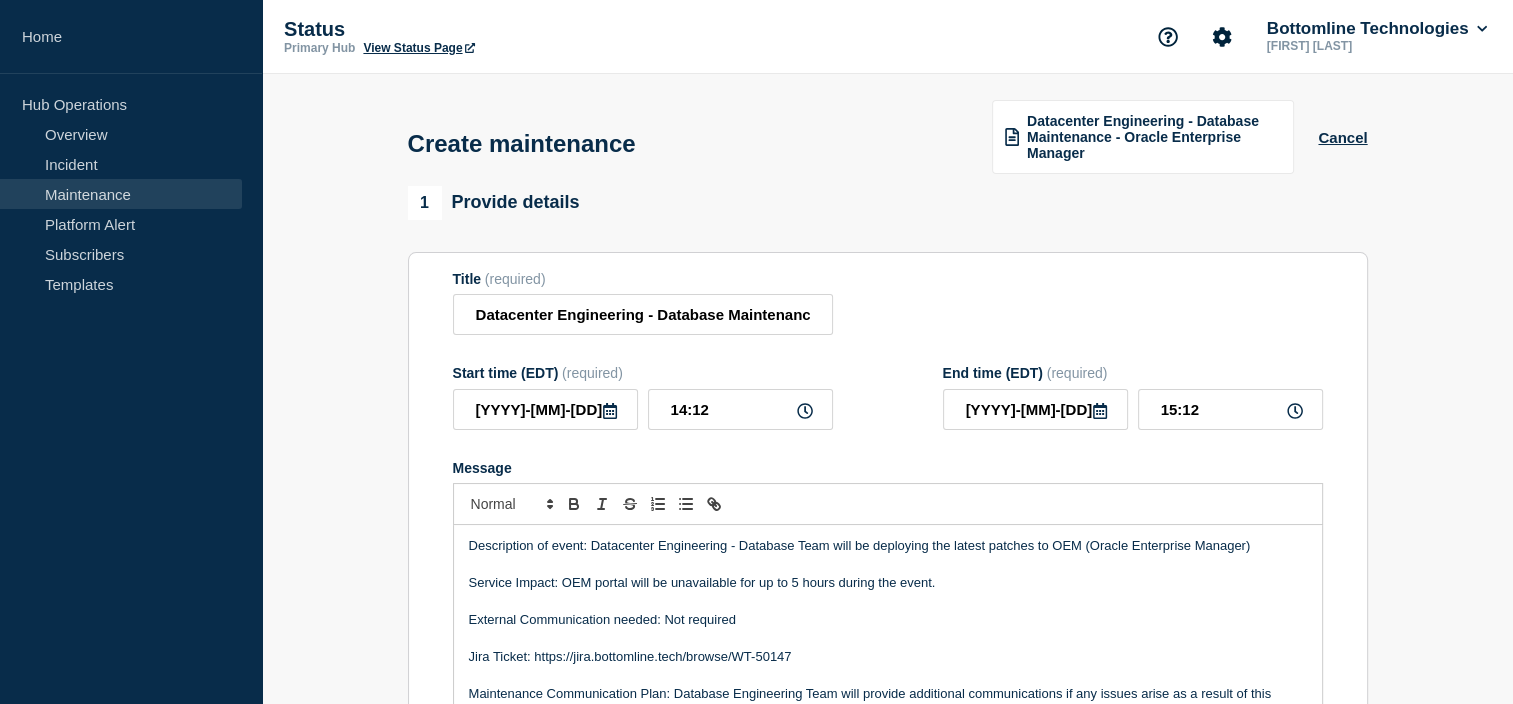 click 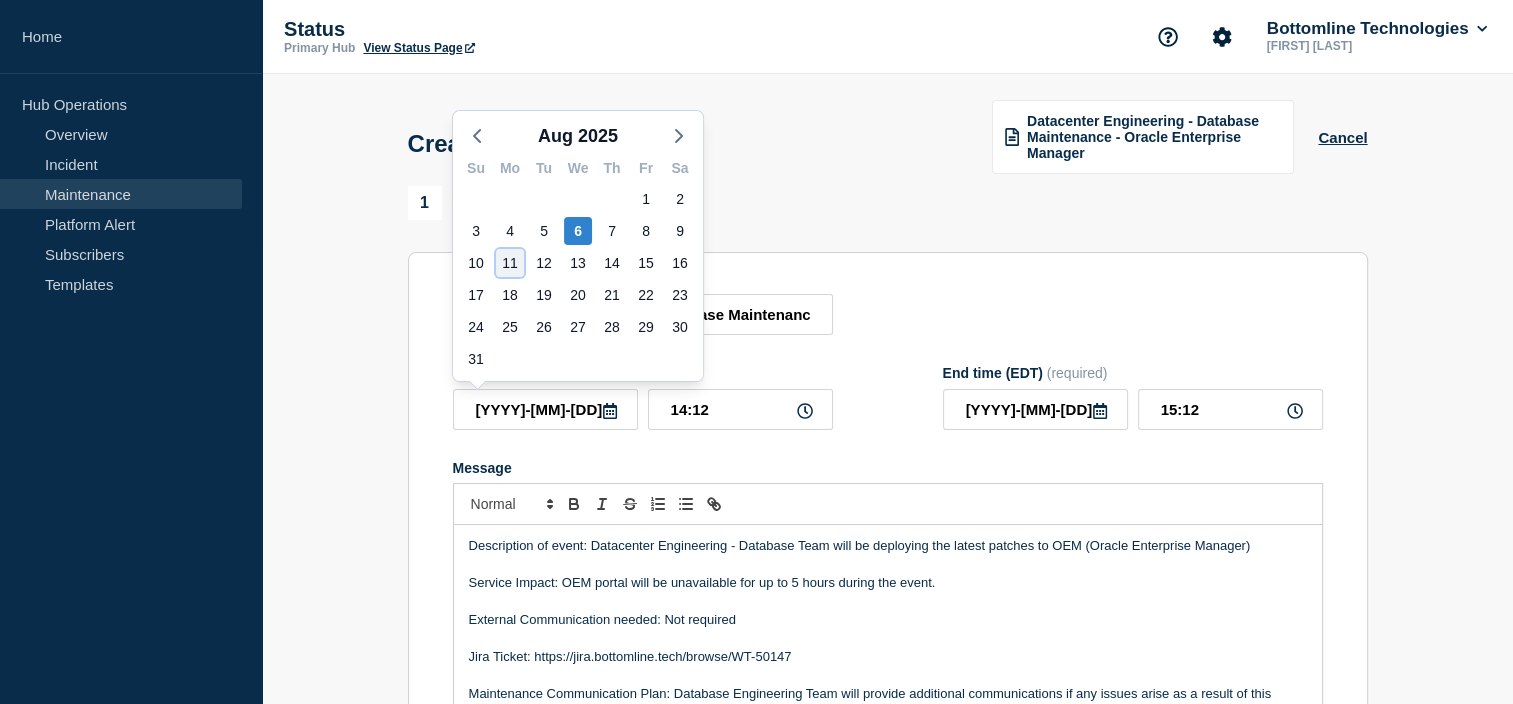 click on "11" 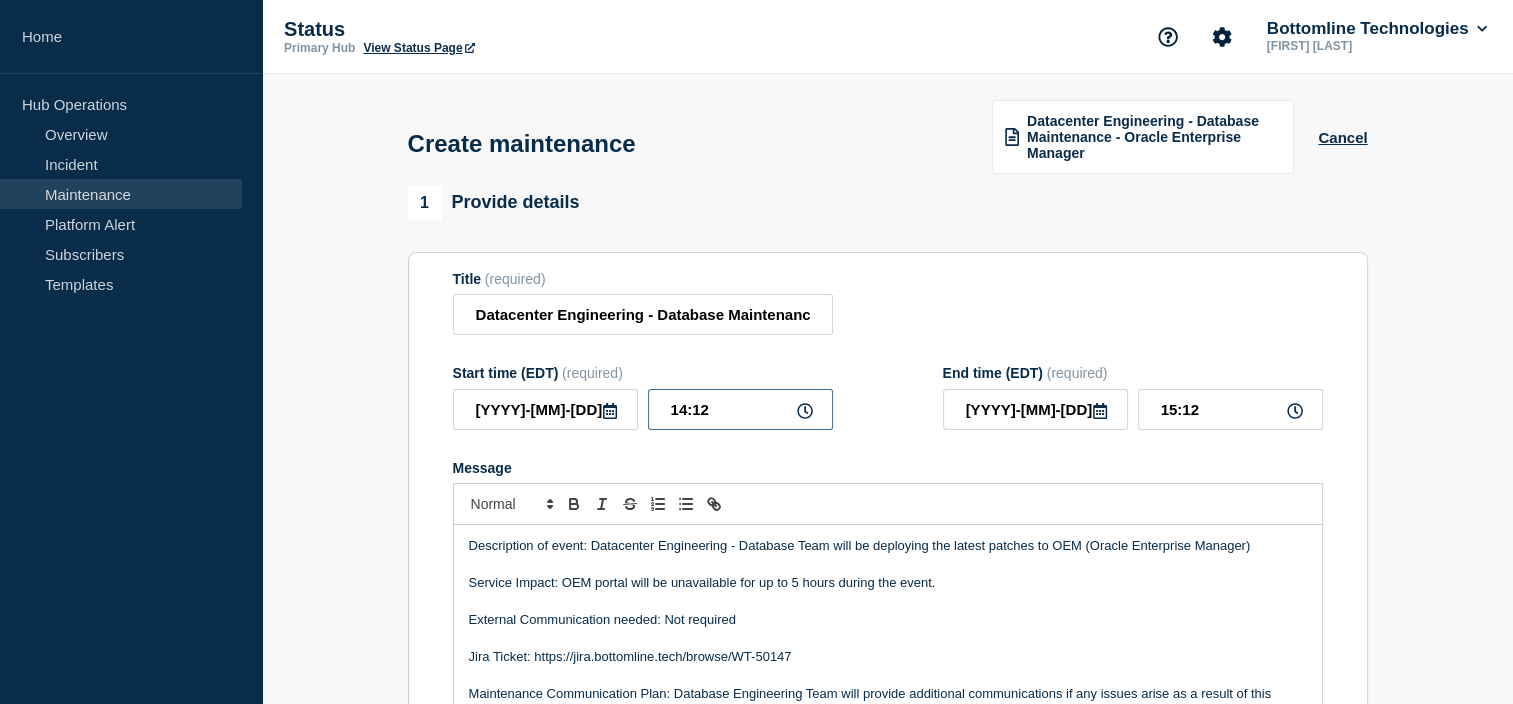 click on "14:12" at bounding box center (740, 409) 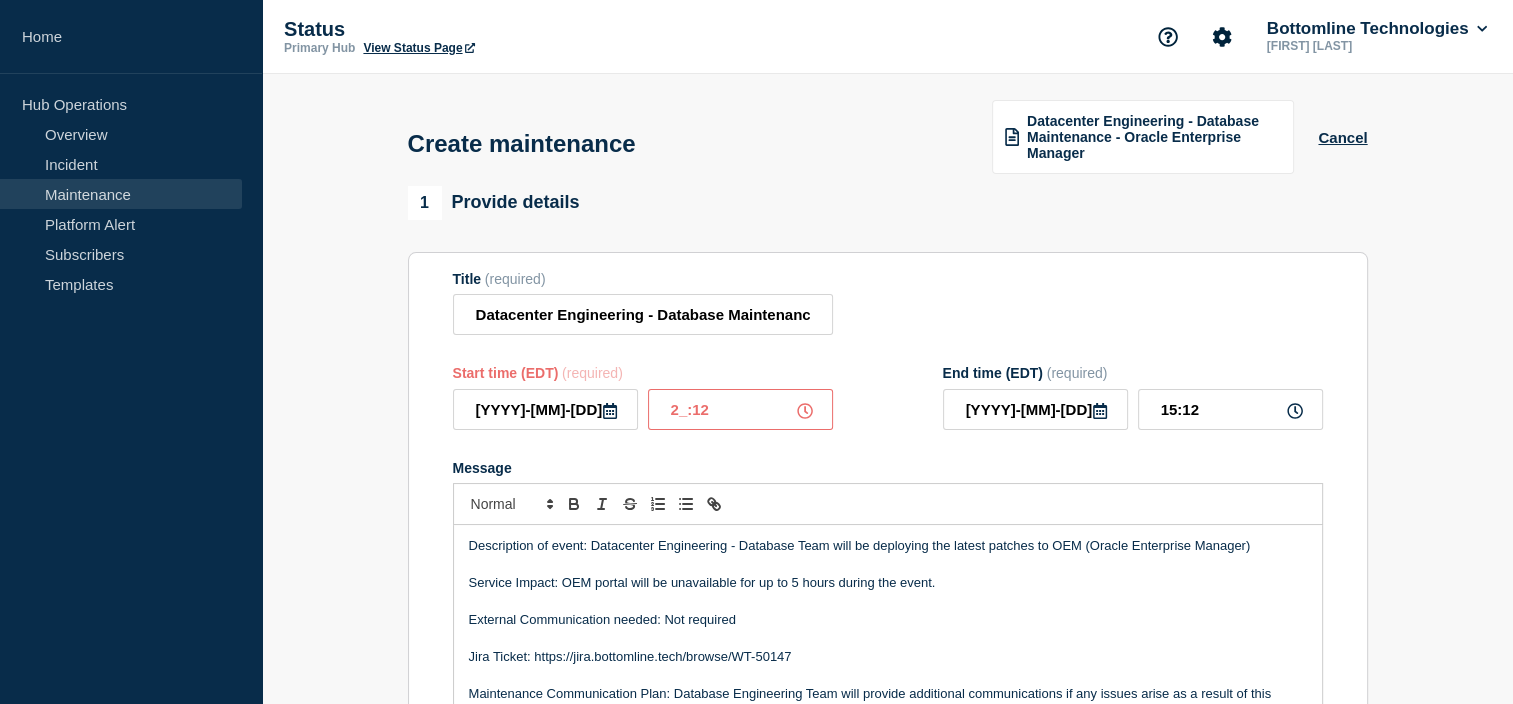 type on "21:12" 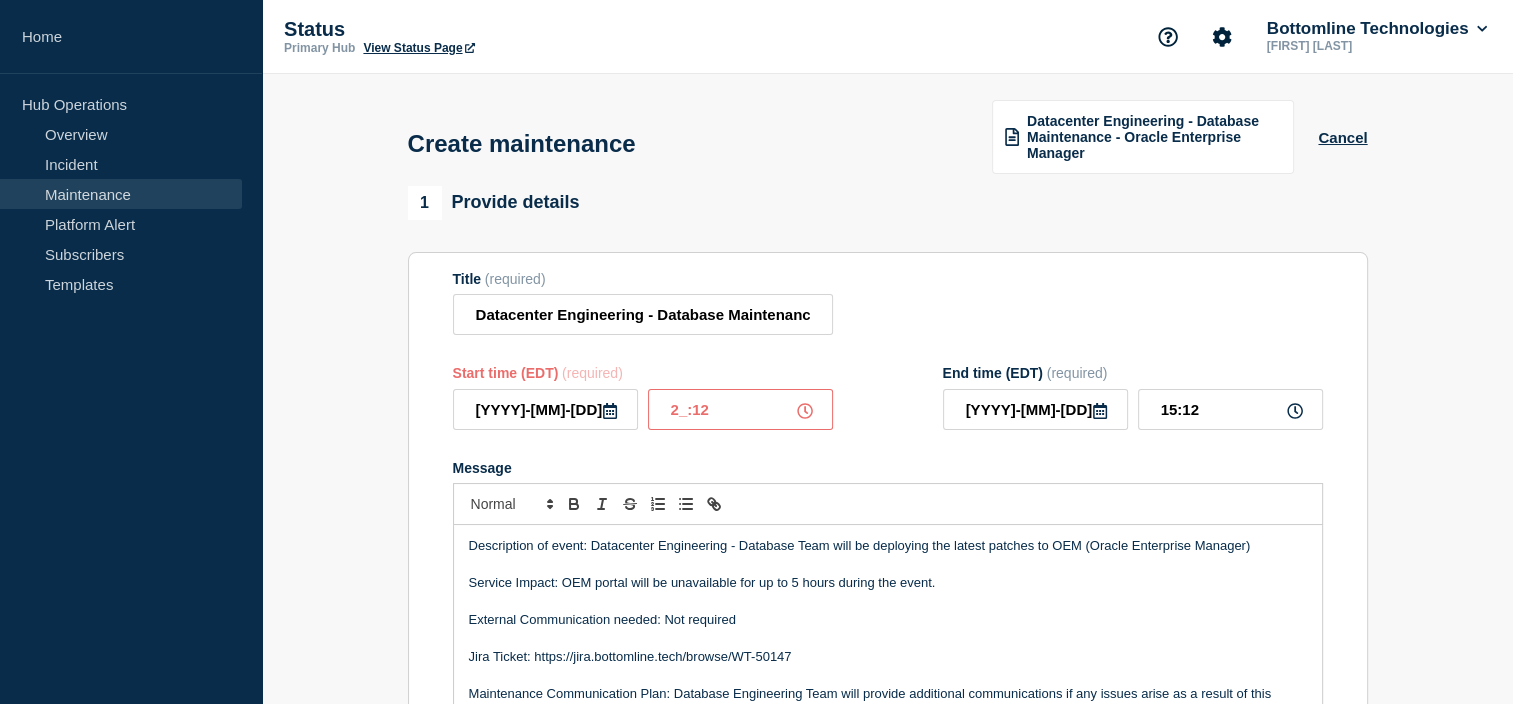 type on "22:12" 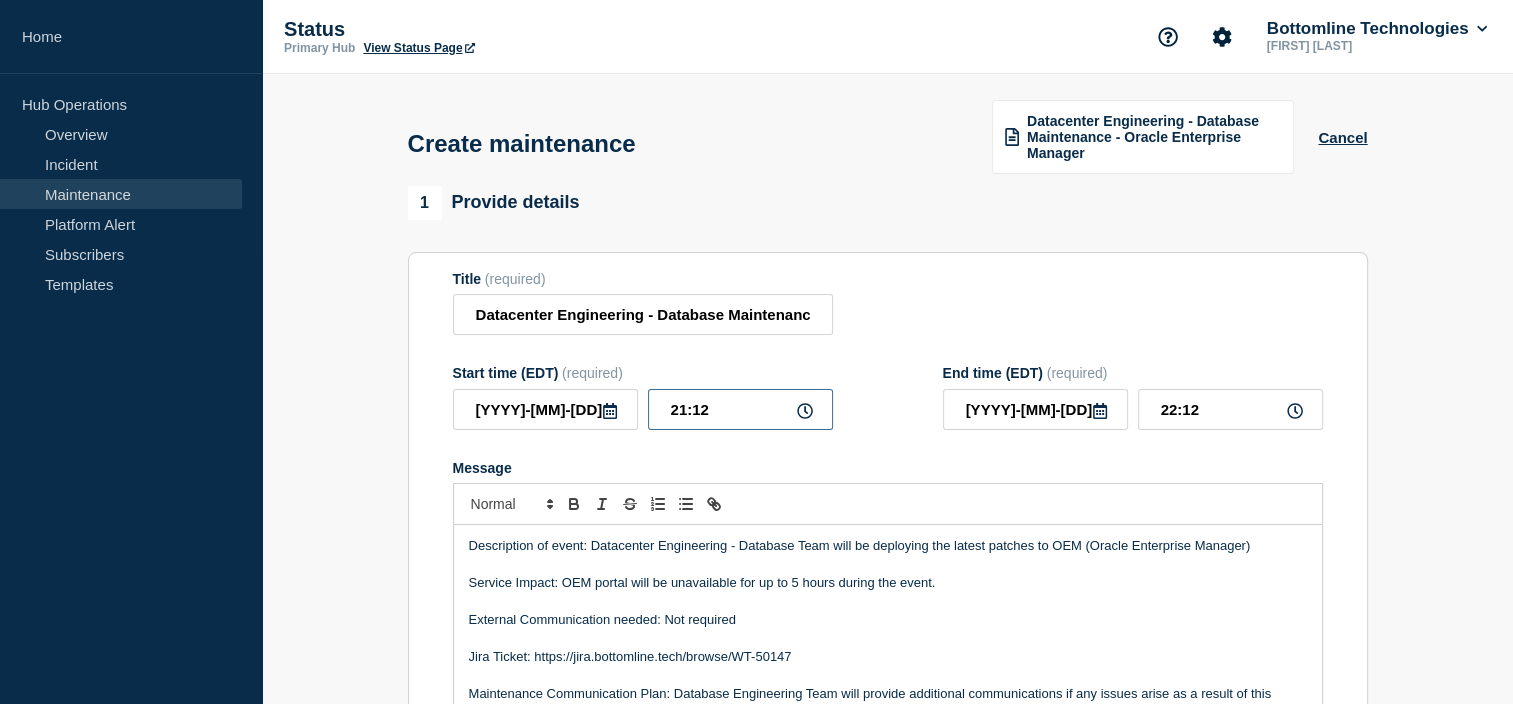 type on "21:02" 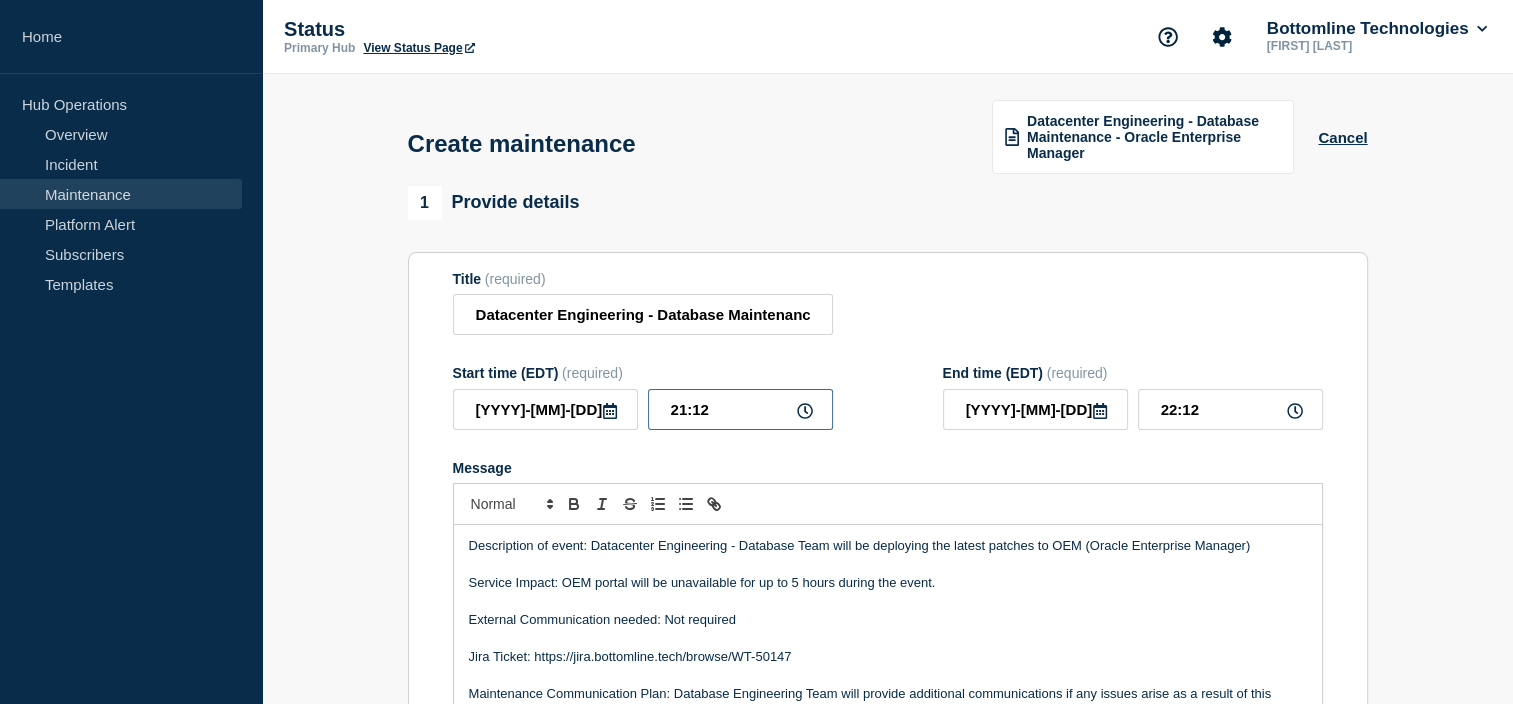 type on "22:02" 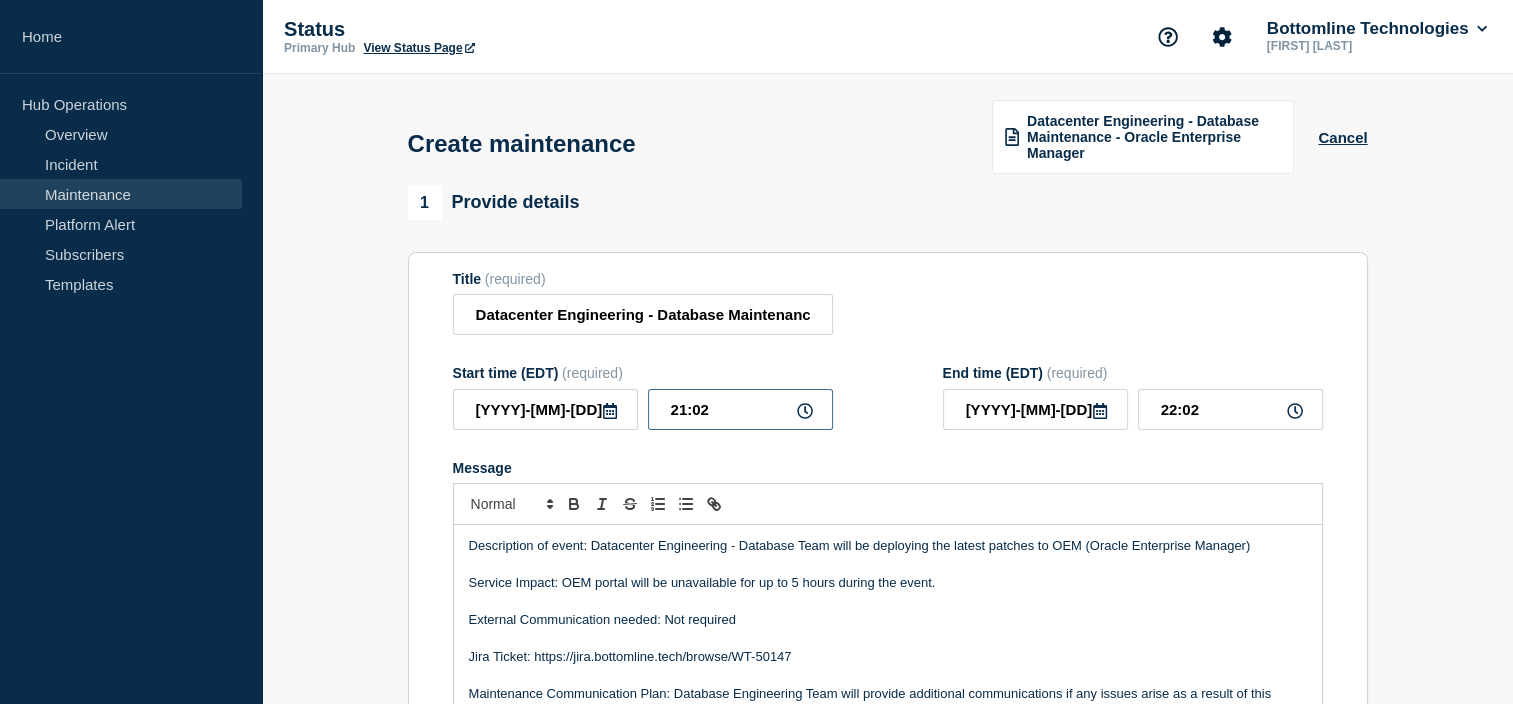 type on "21:00" 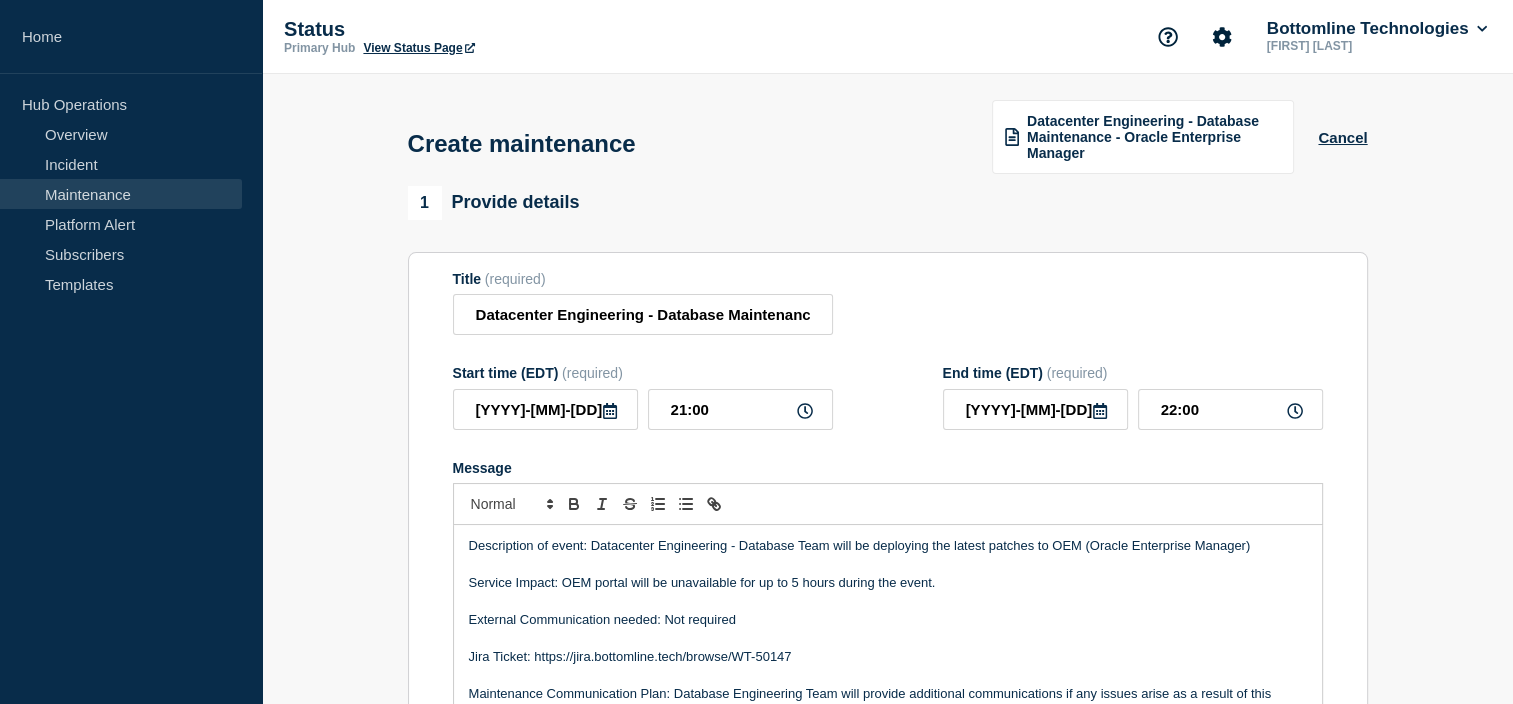 click 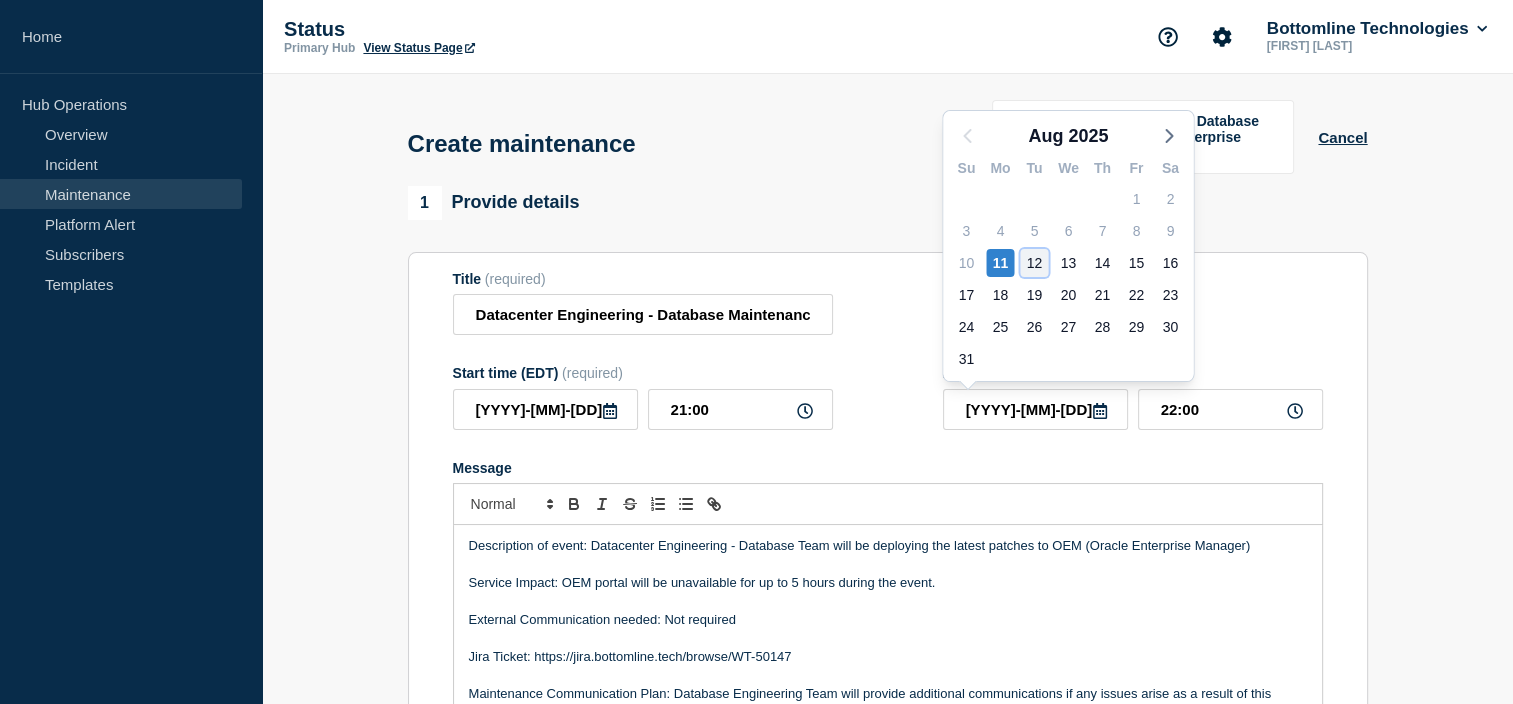 click on "12" 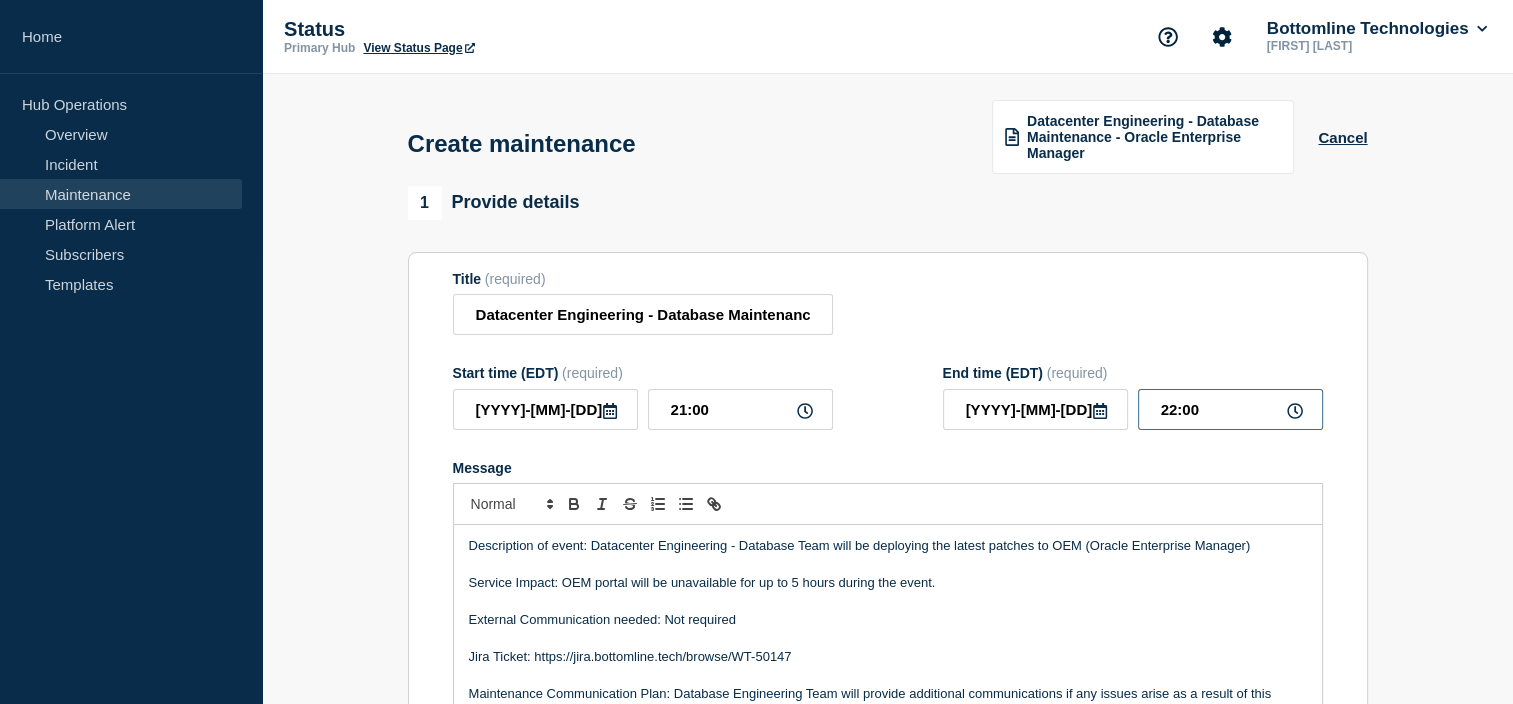 click on "22:00" at bounding box center [1230, 409] 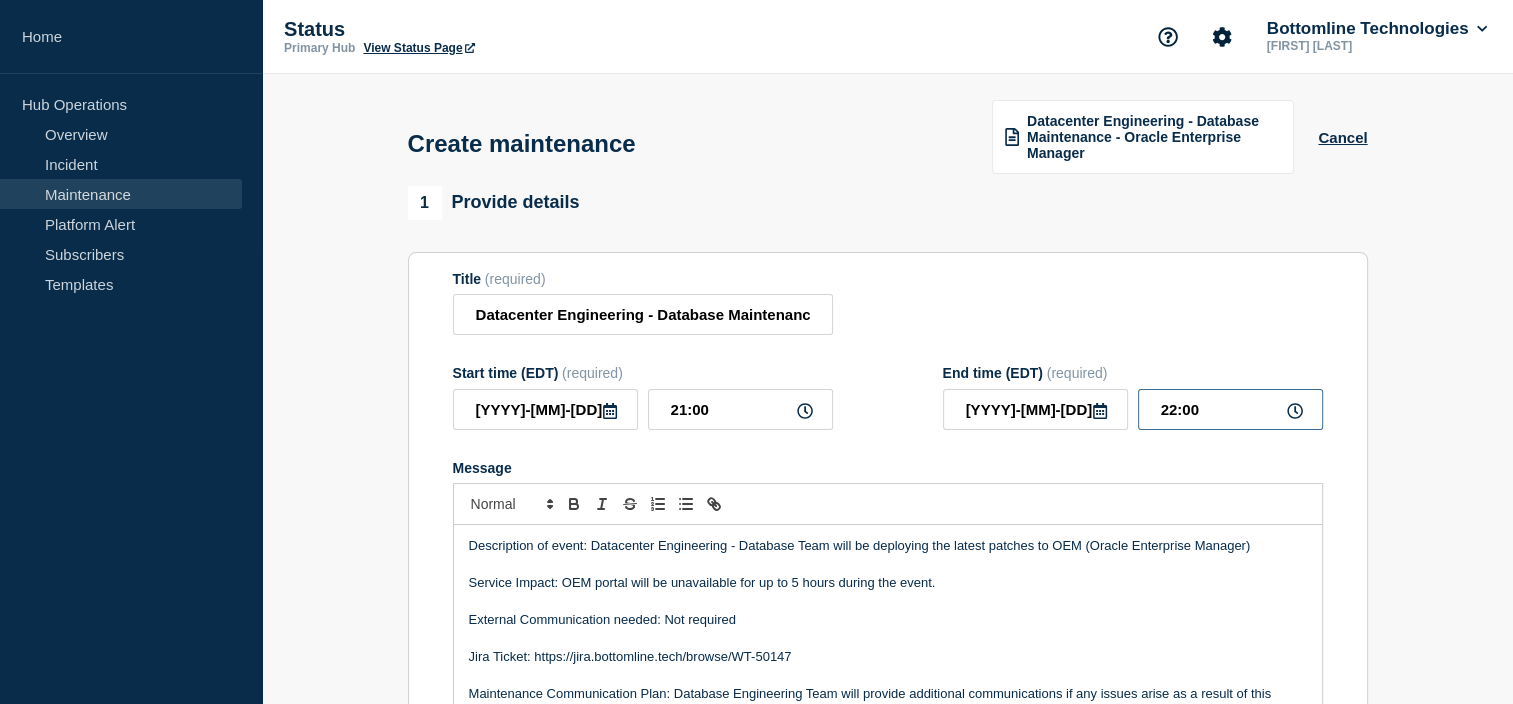 click on "22:00" at bounding box center [1230, 409] 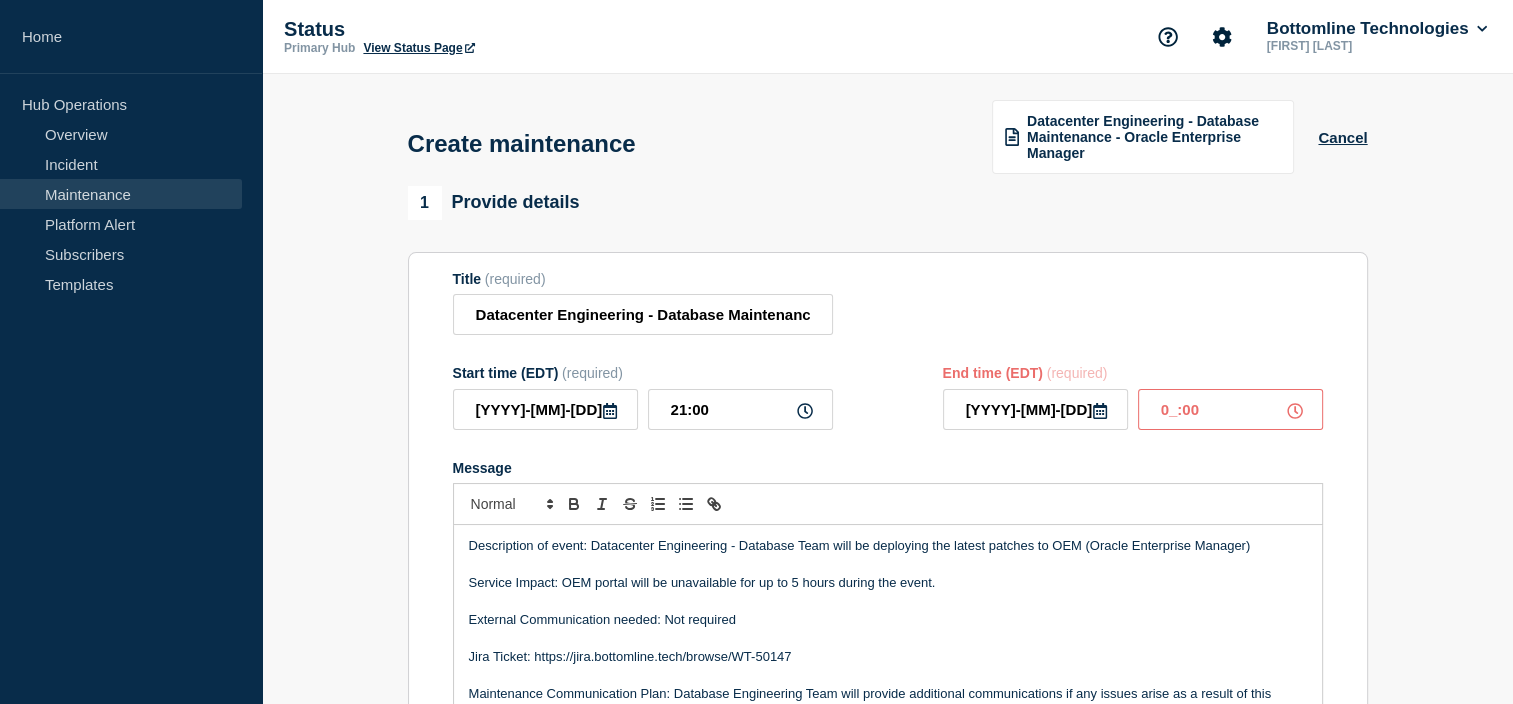type on "04:00" 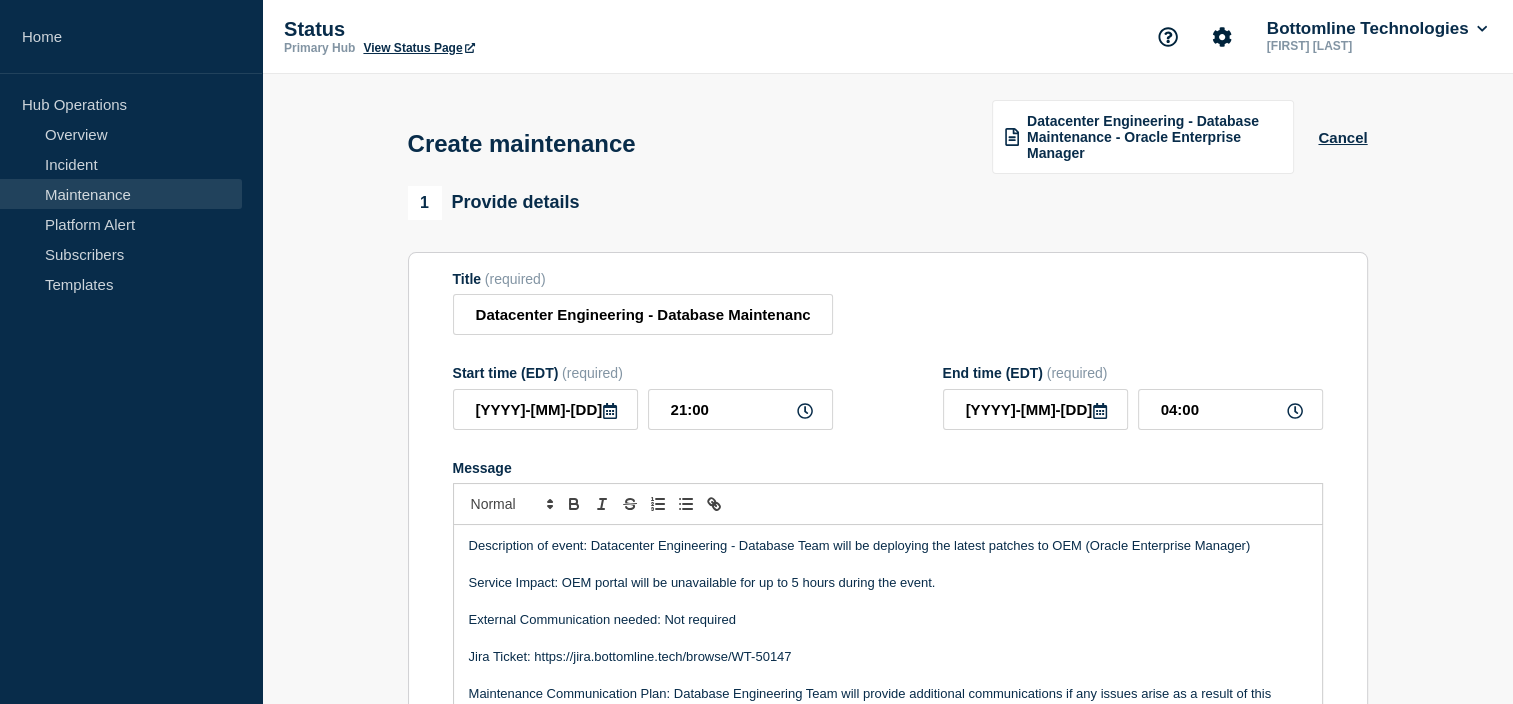 click at bounding box center (888, 601) 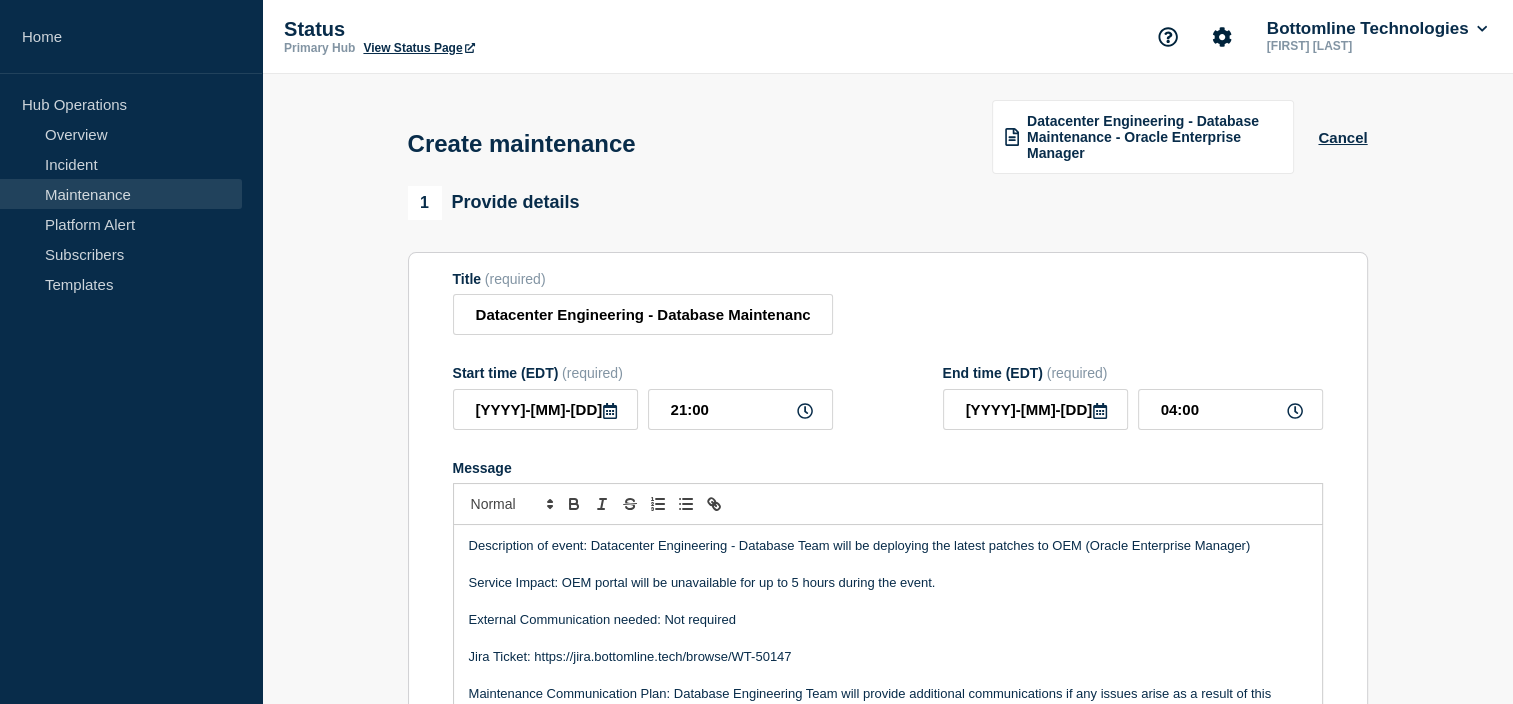 type 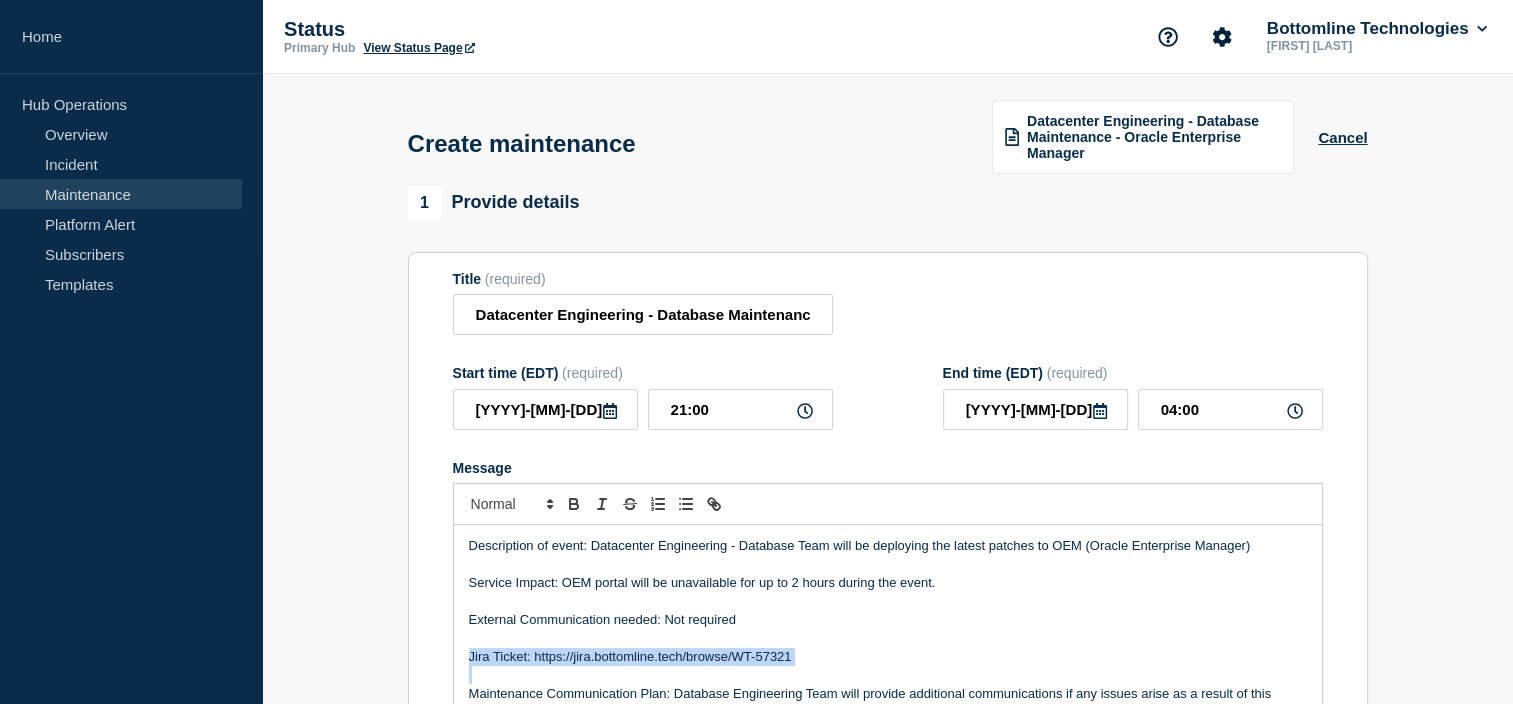scroll, scrollTop: 0, scrollLeft: 0, axis: both 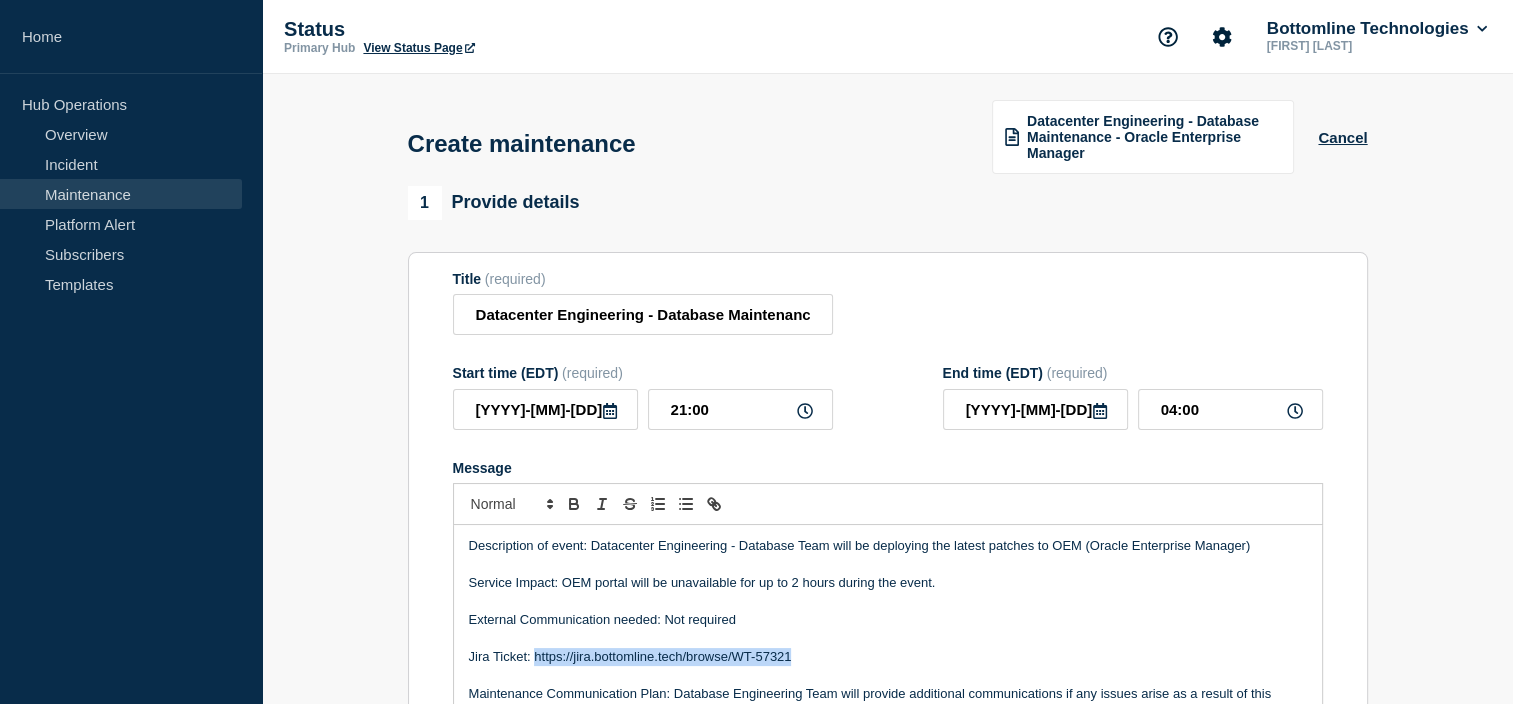 copy on "https://jira.bottomline.tech/browse/WT-57321" 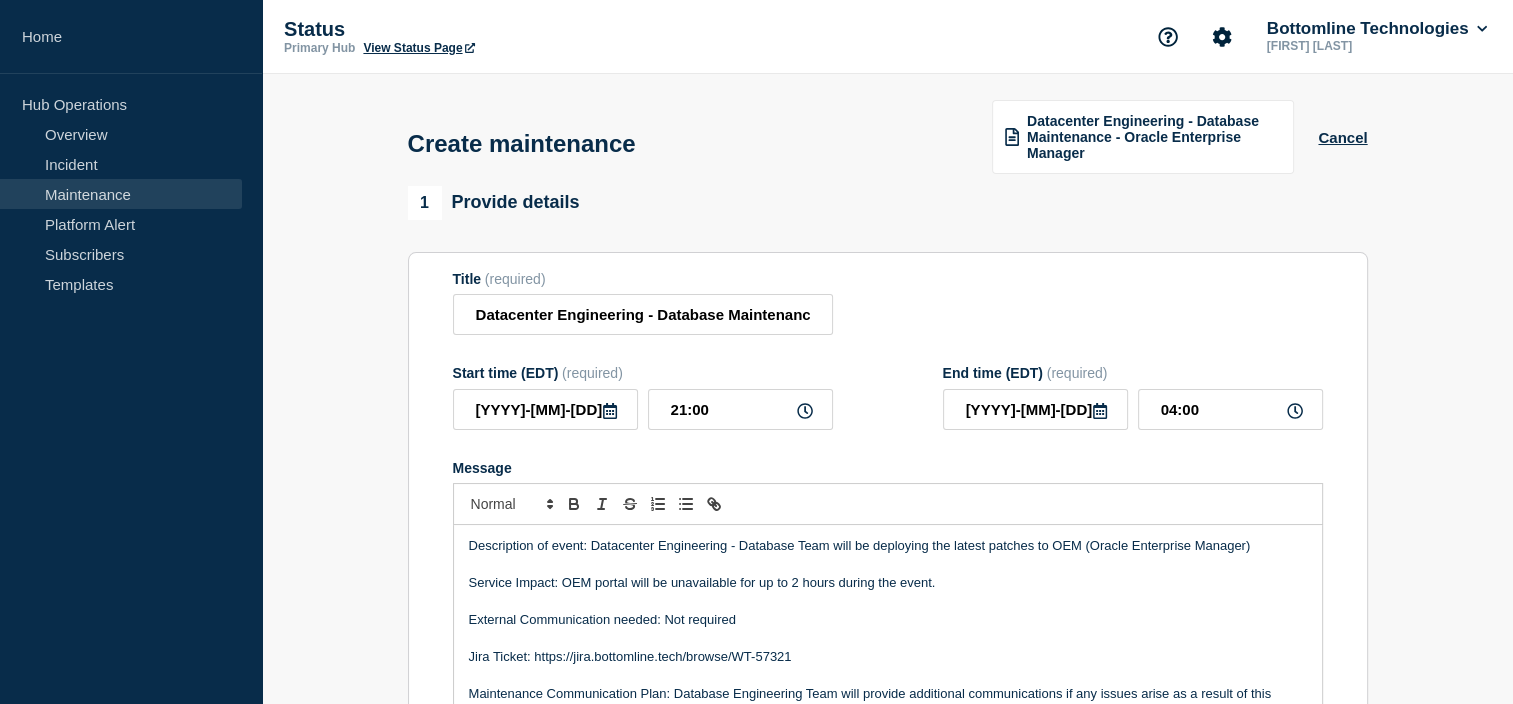 click on "External Communication needed: Not required" at bounding box center (888, 620) 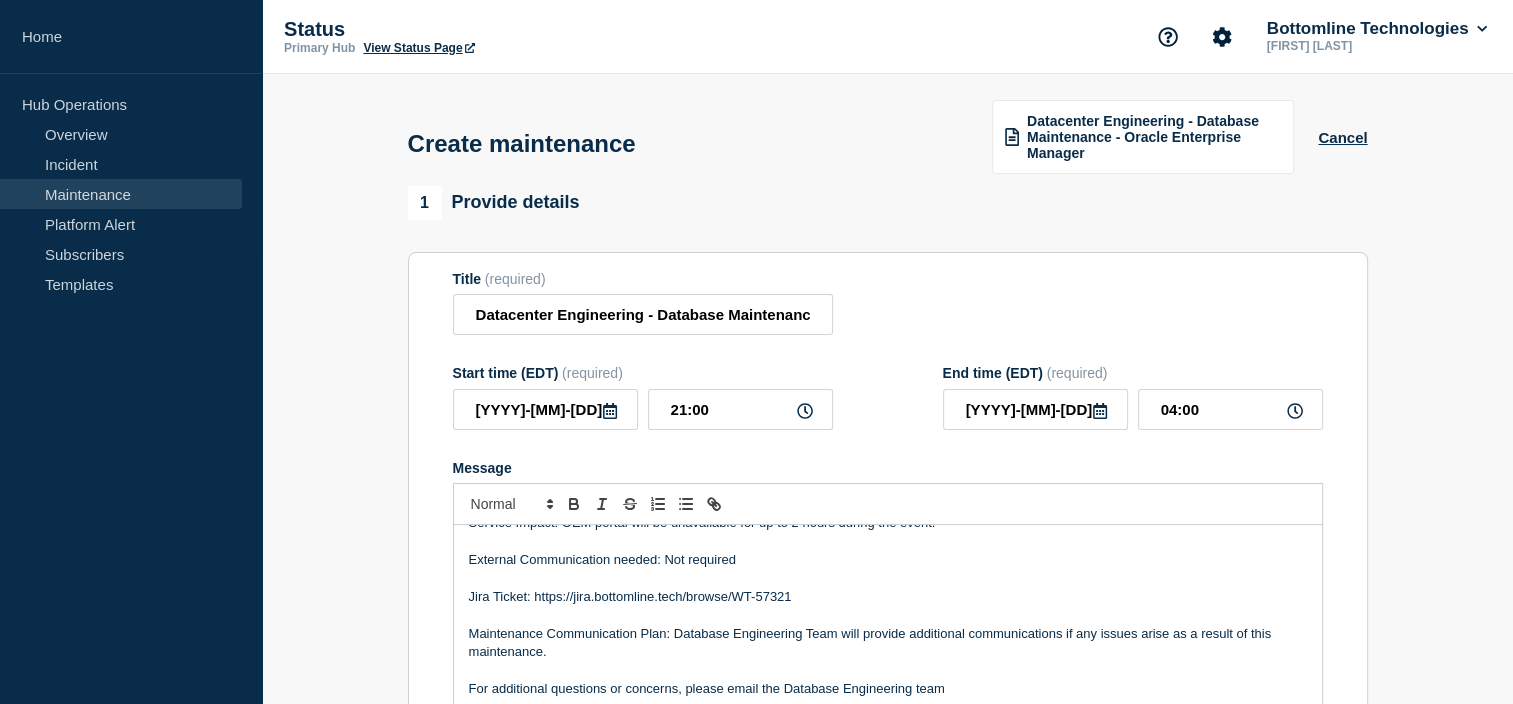 scroll, scrollTop: 0, scrollLeft: 0, axis: both 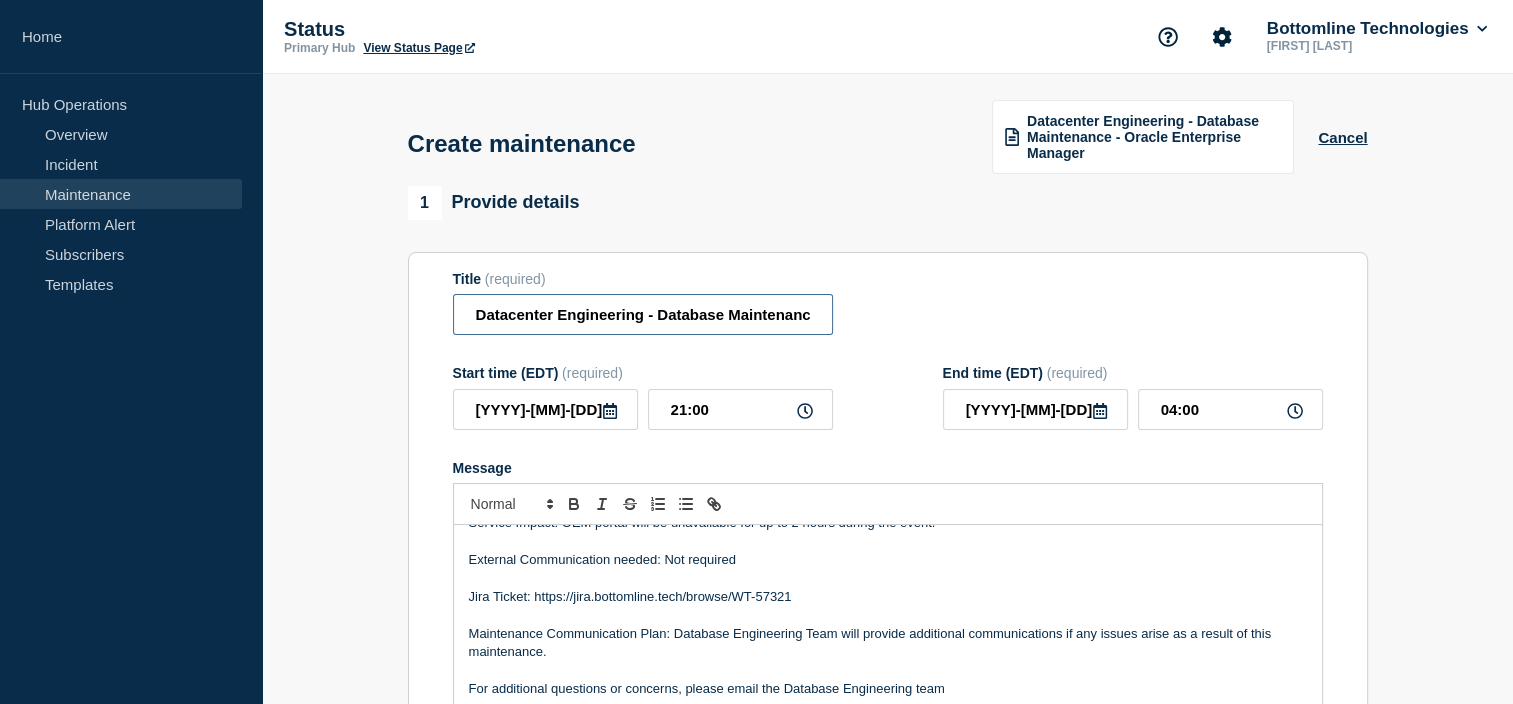 click on "Datacenter Engineering - Database Maintenance - Oracle Enterprise Manager" at bounding box center [643, 314] 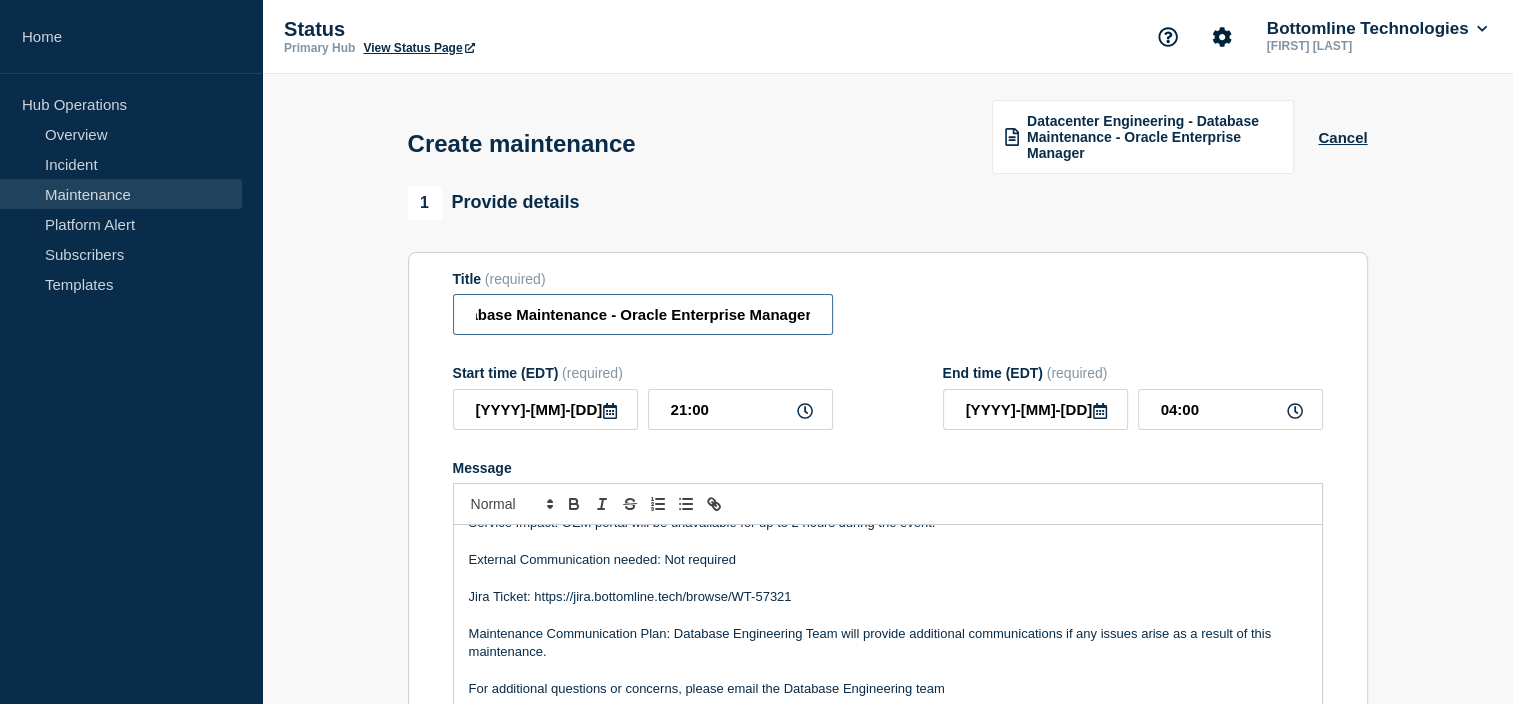 scroll, scrollTop: 0, scrollLeft: 0, axis: both 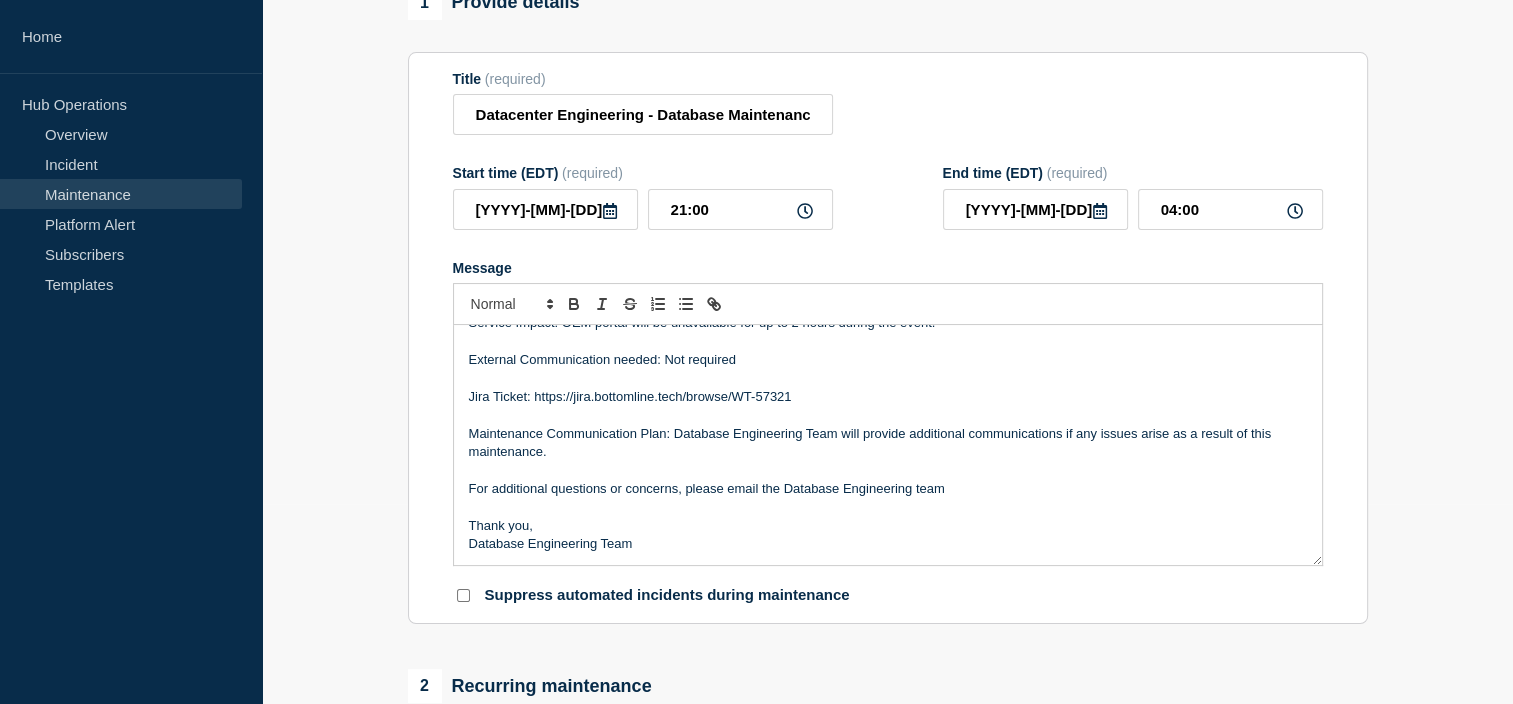 click at bounding box center (888, 507) 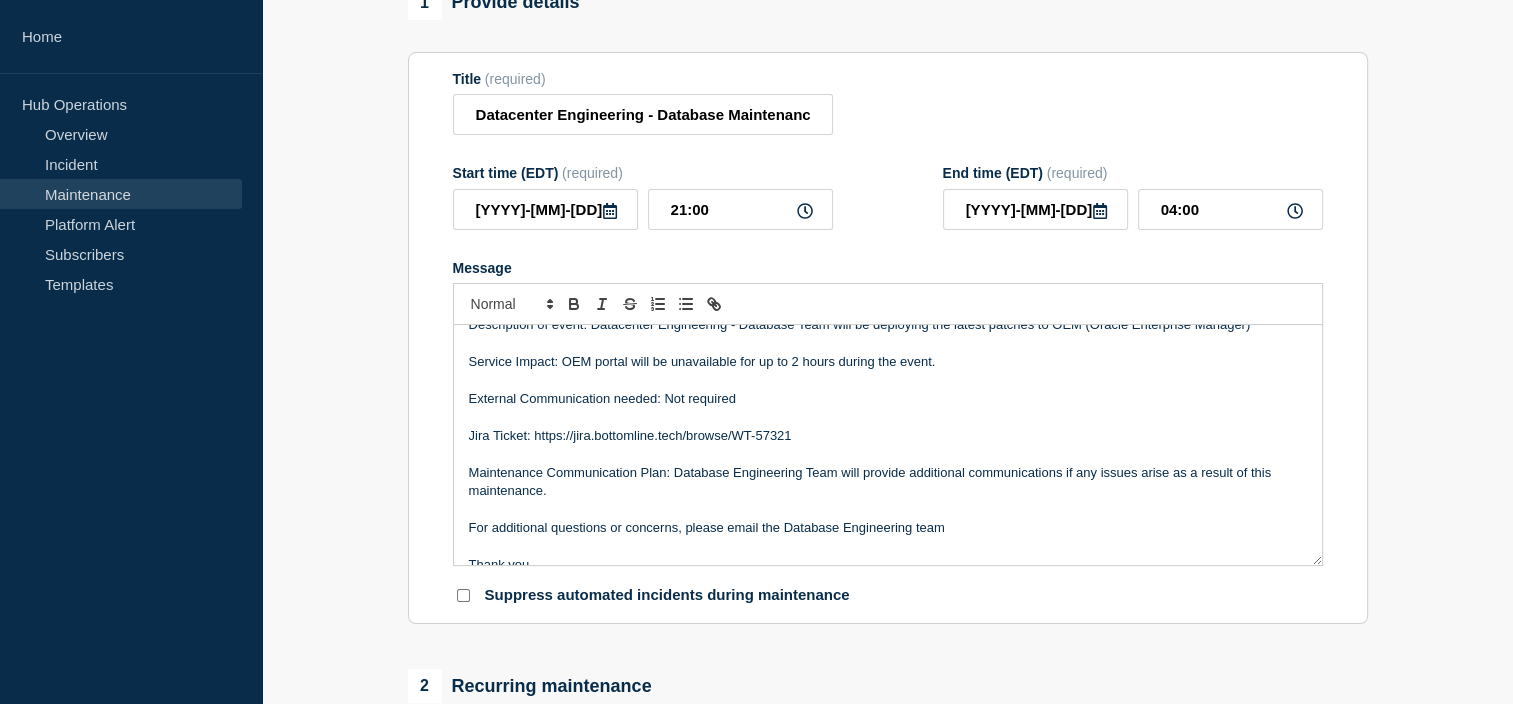 scroll, scrollTop: 0, scrollLeft: 0, axis: both 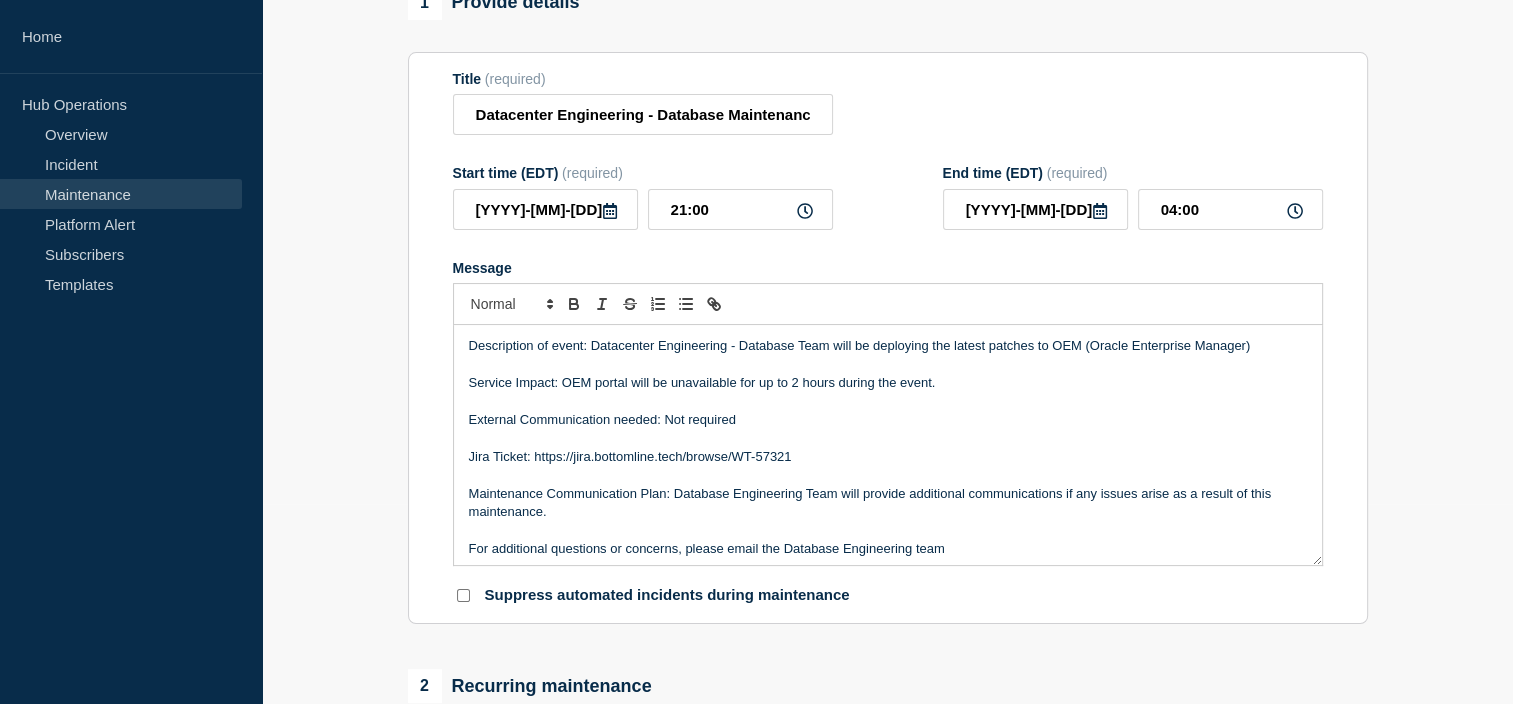 click on "Description of event: Datacenter Engineering - Database Team will be deploying the latest patches to OEM (Oracle Enterprise Manager)" at bounding box center [888, 346] 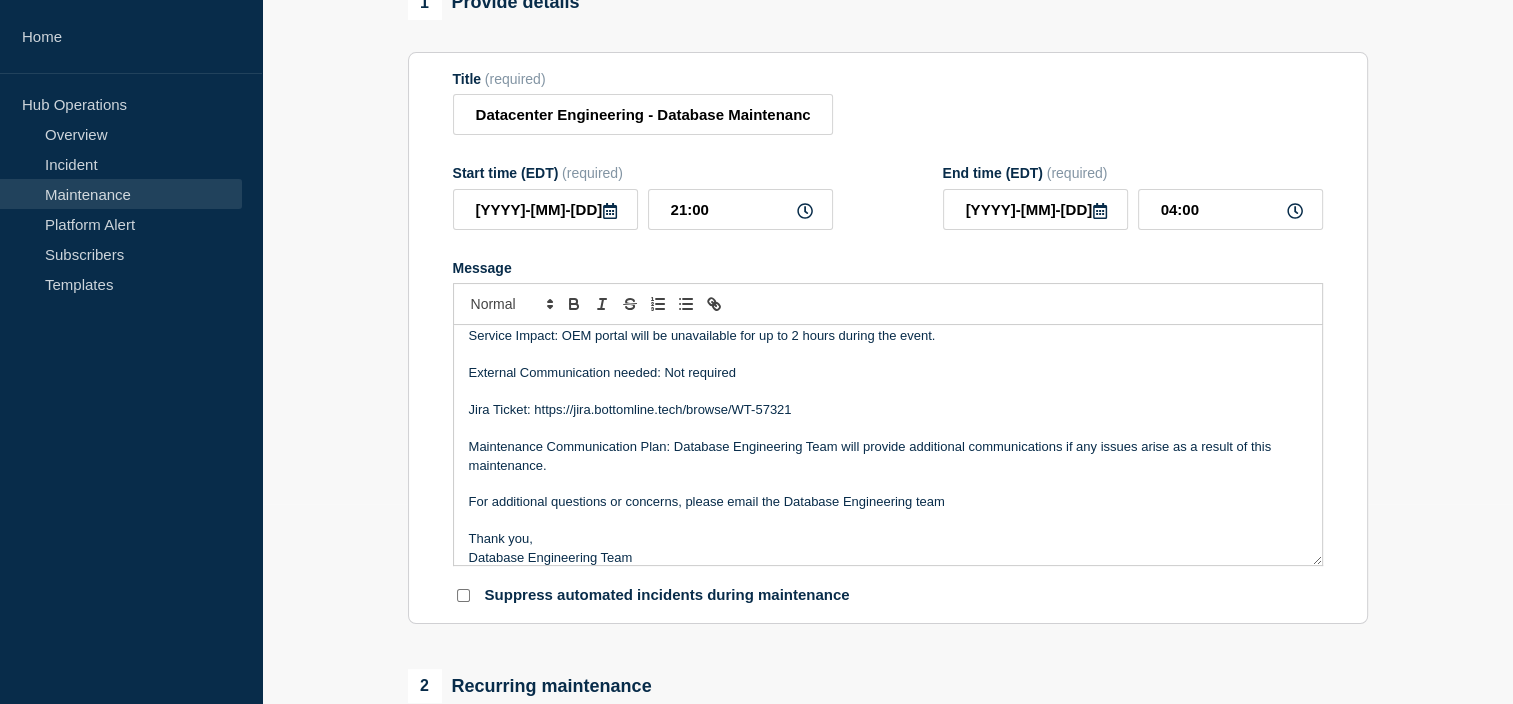 scroll, scrollTop: 79, scrollLeft: 0, axis: vertical 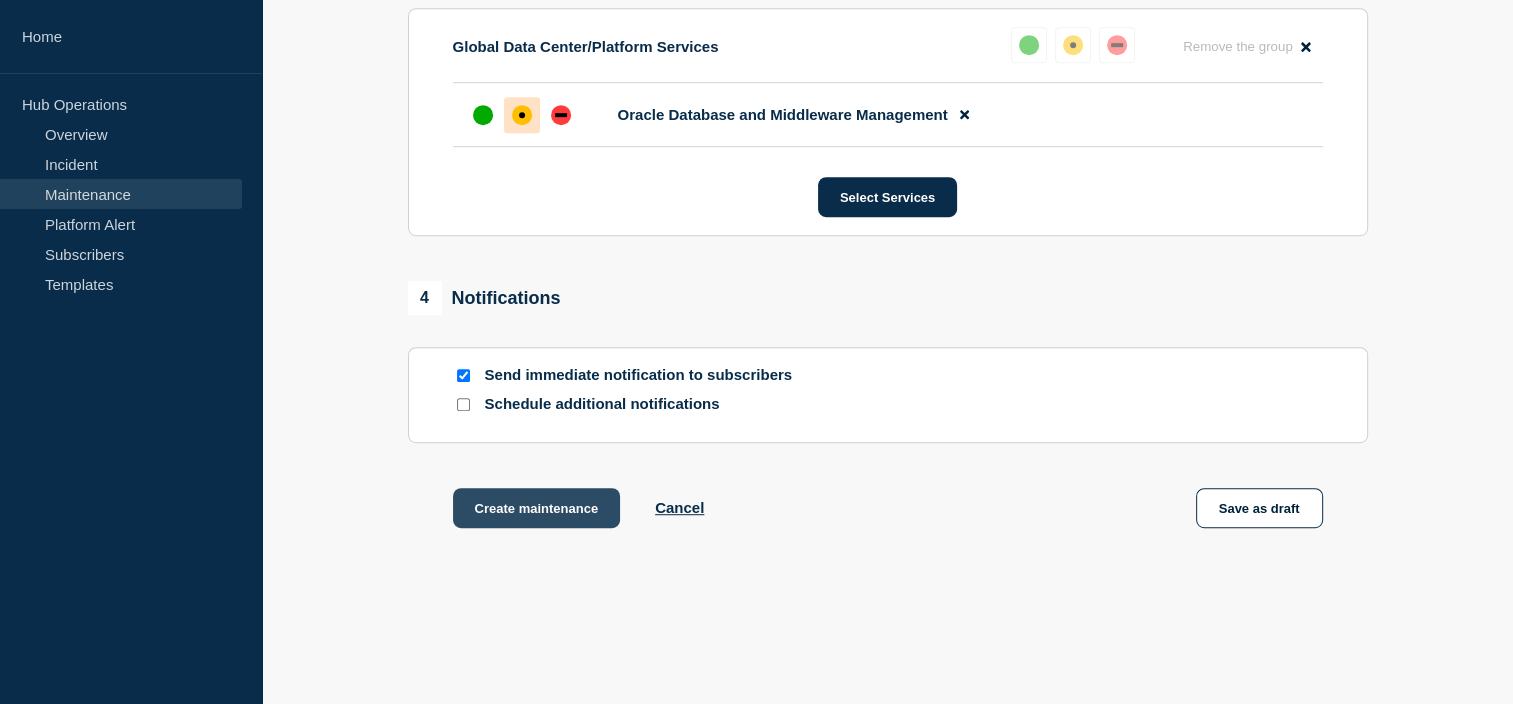 click on "Create maintenance" at bounding box center [537, 508] 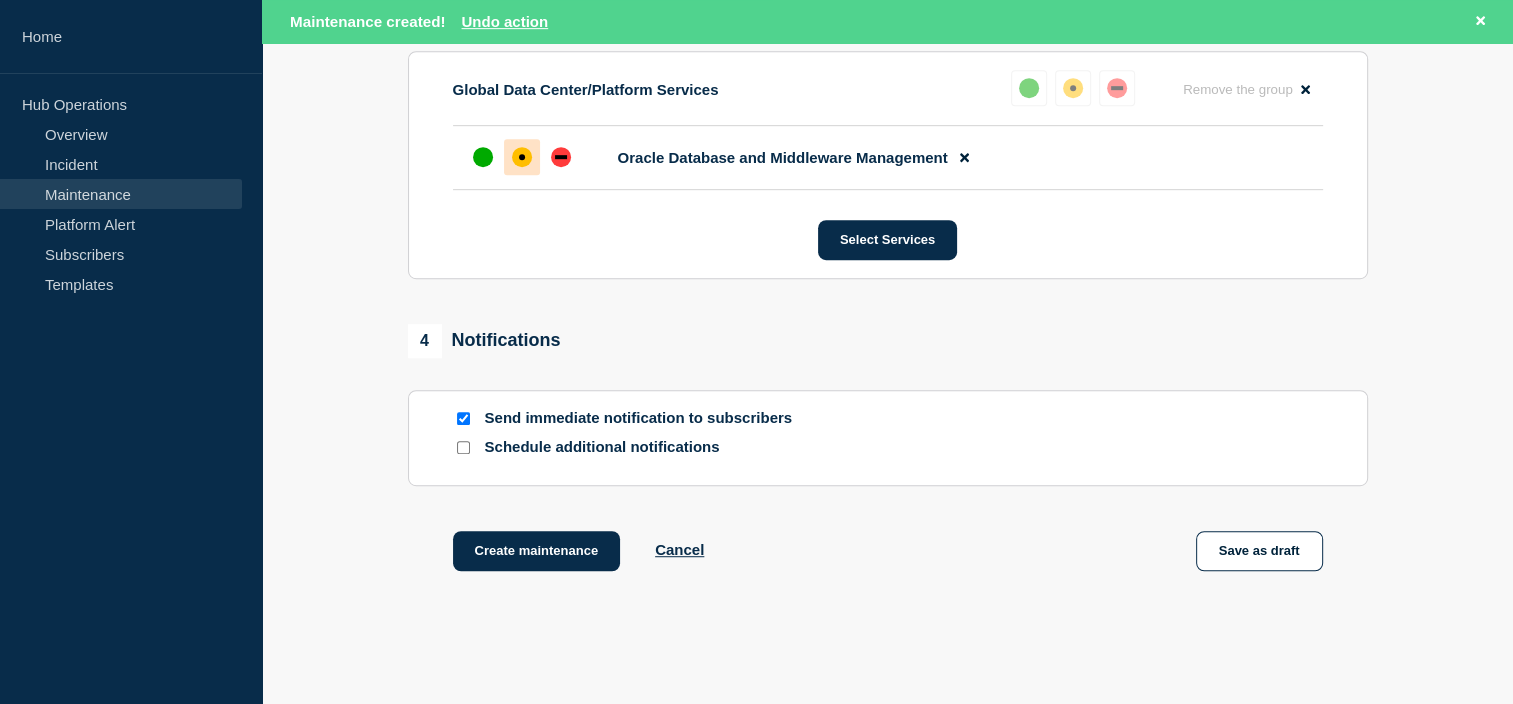 scroll, scrollTop: 1142, scrollLeft: 0, axis: vertical 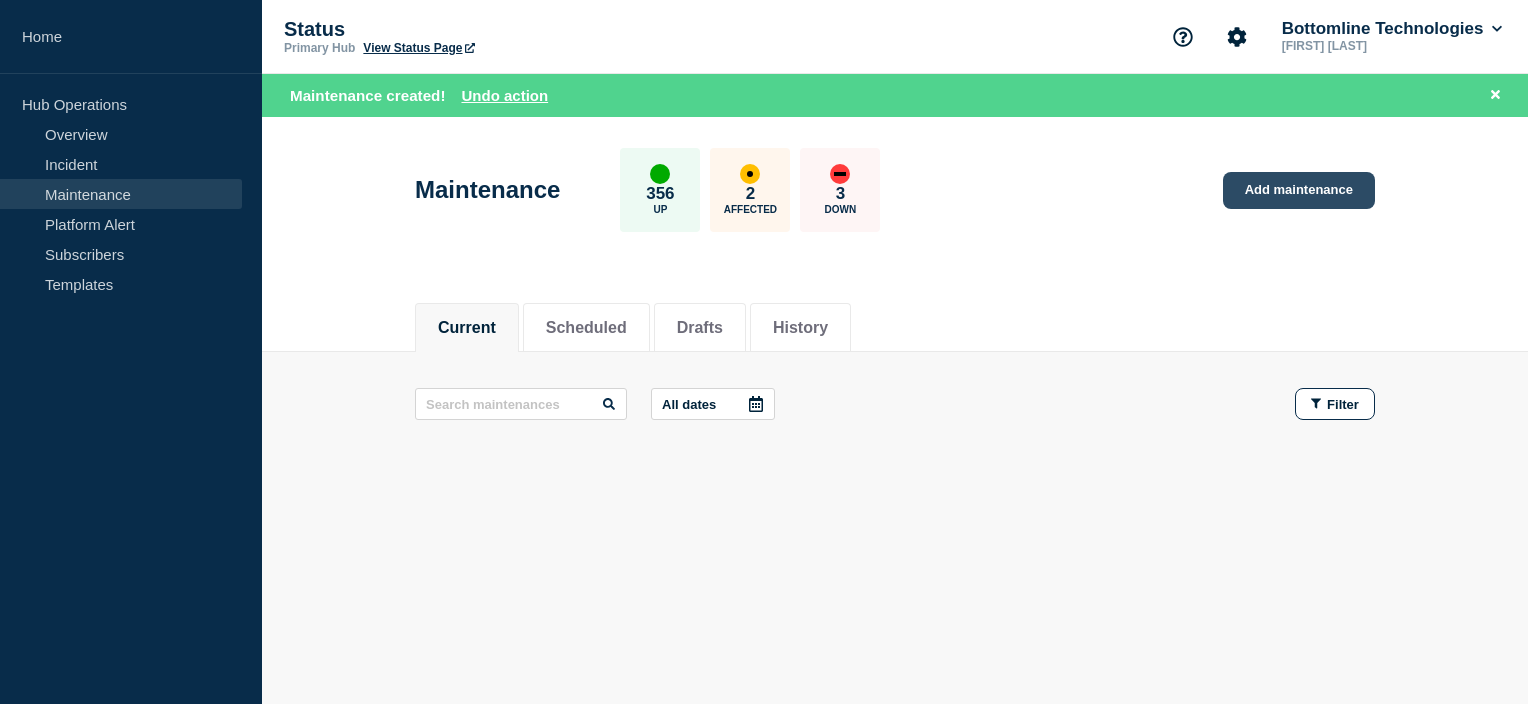 click on "Add maintenance" 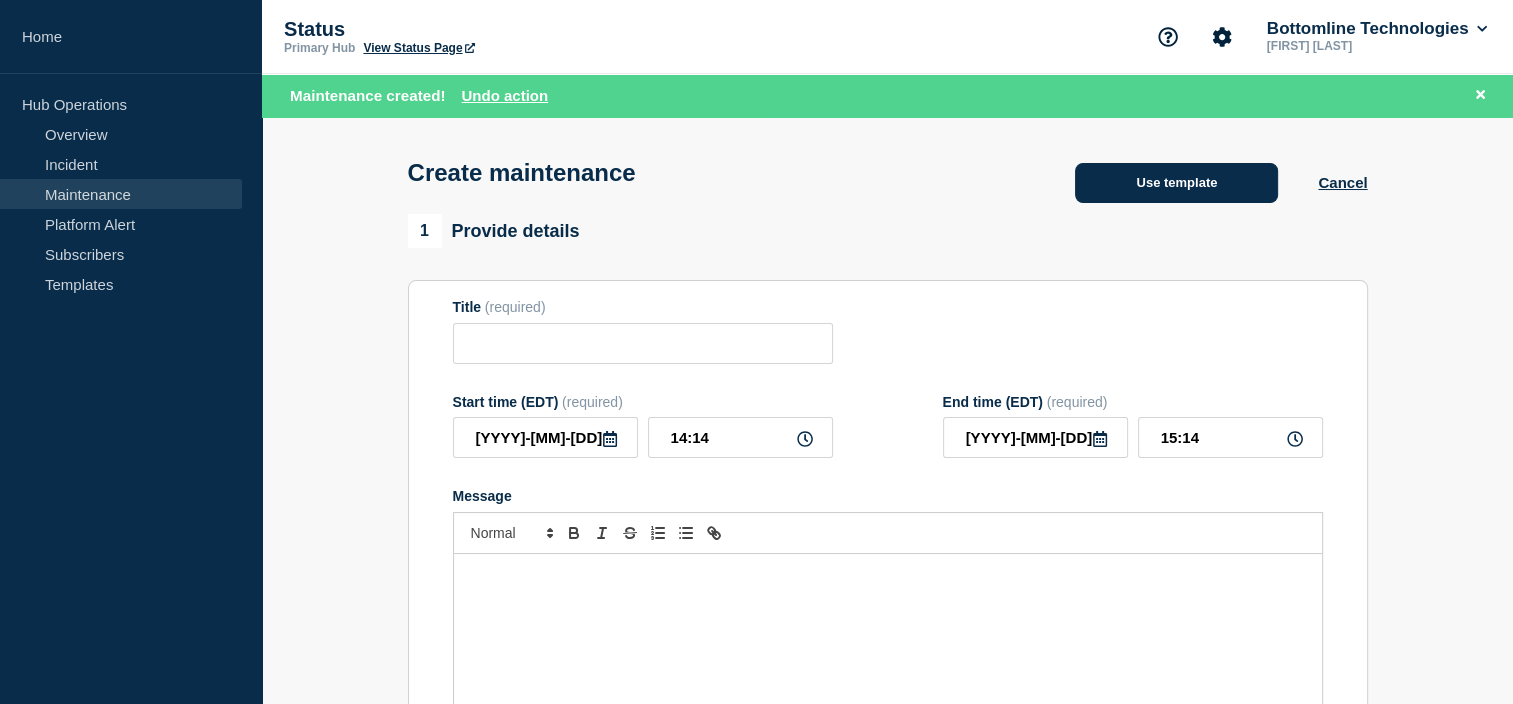 click on "Use template" at bounding box center [1176, 183] 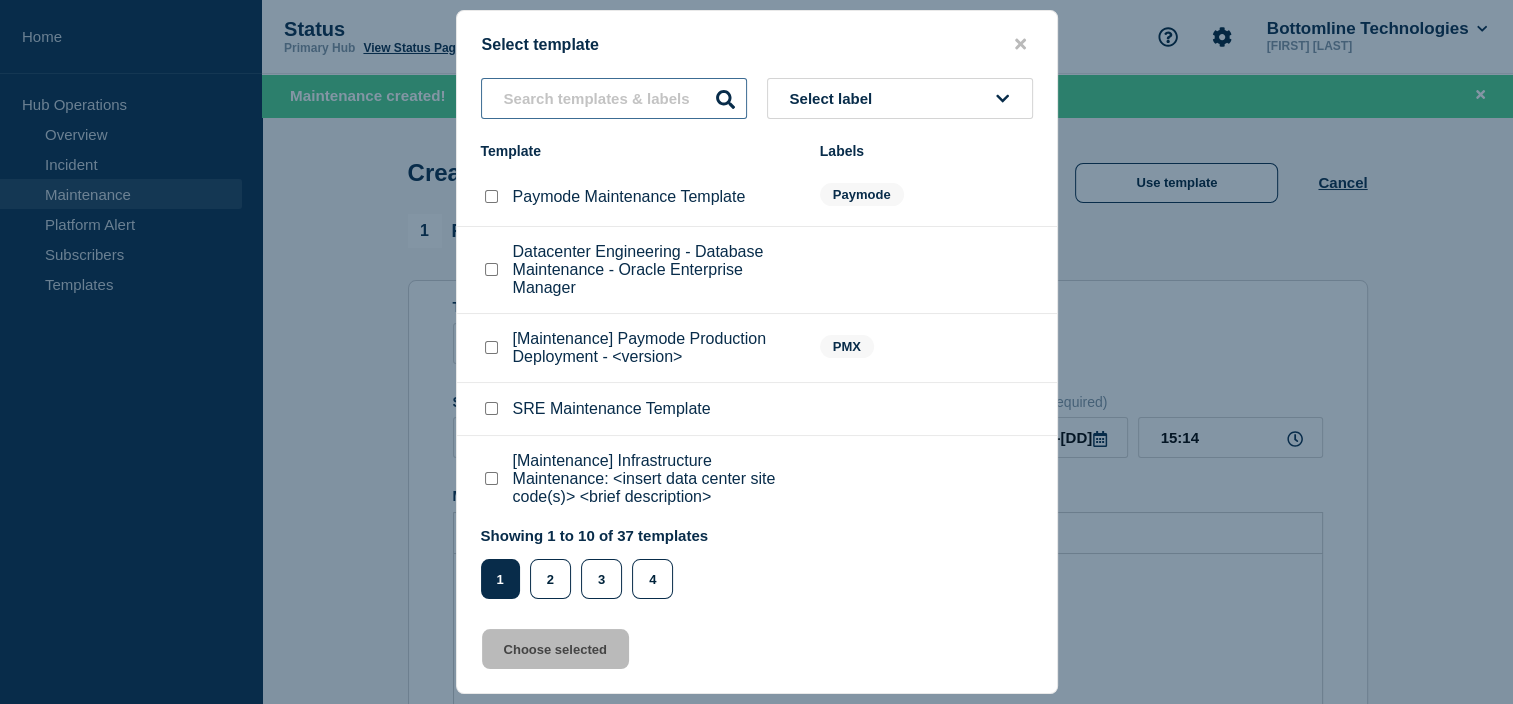 click at bounding box center [614, 98] 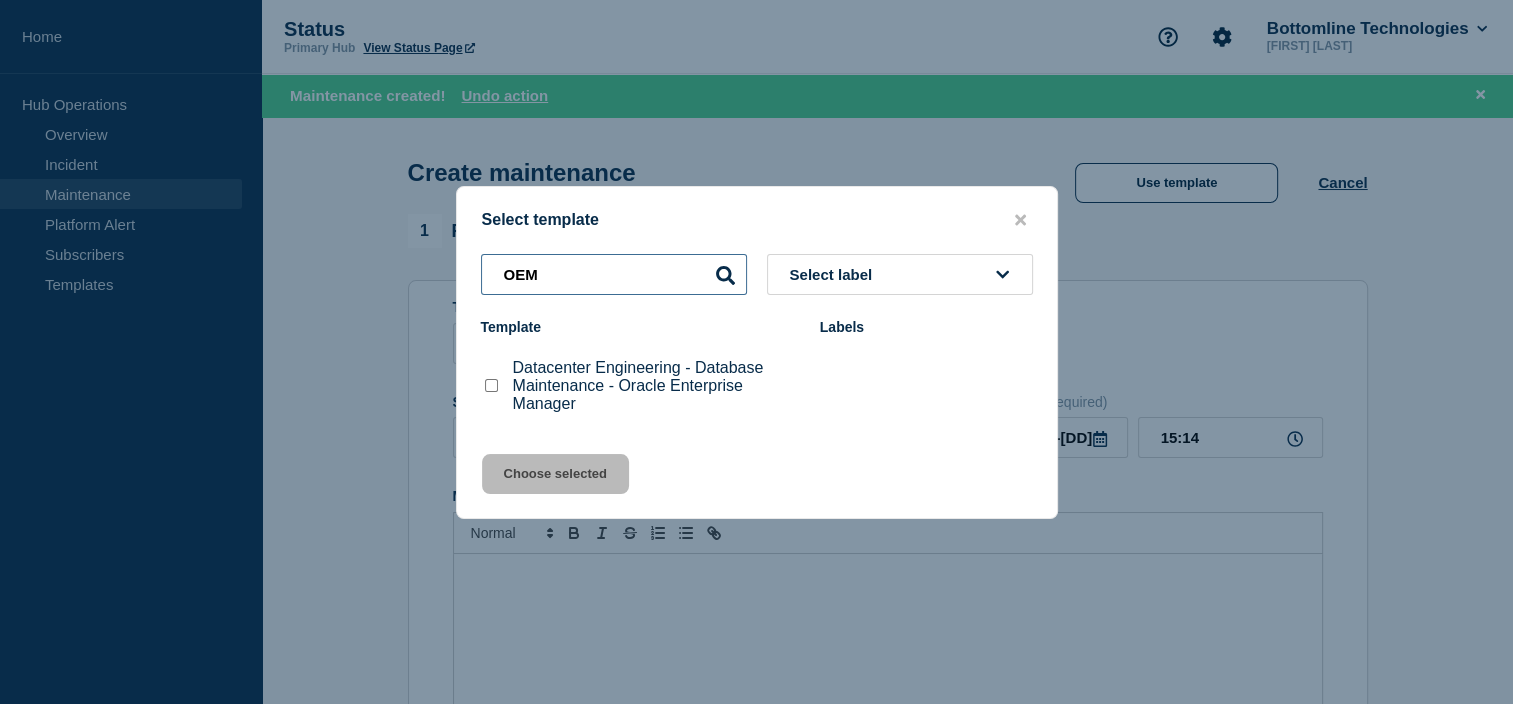 type on "OEM" 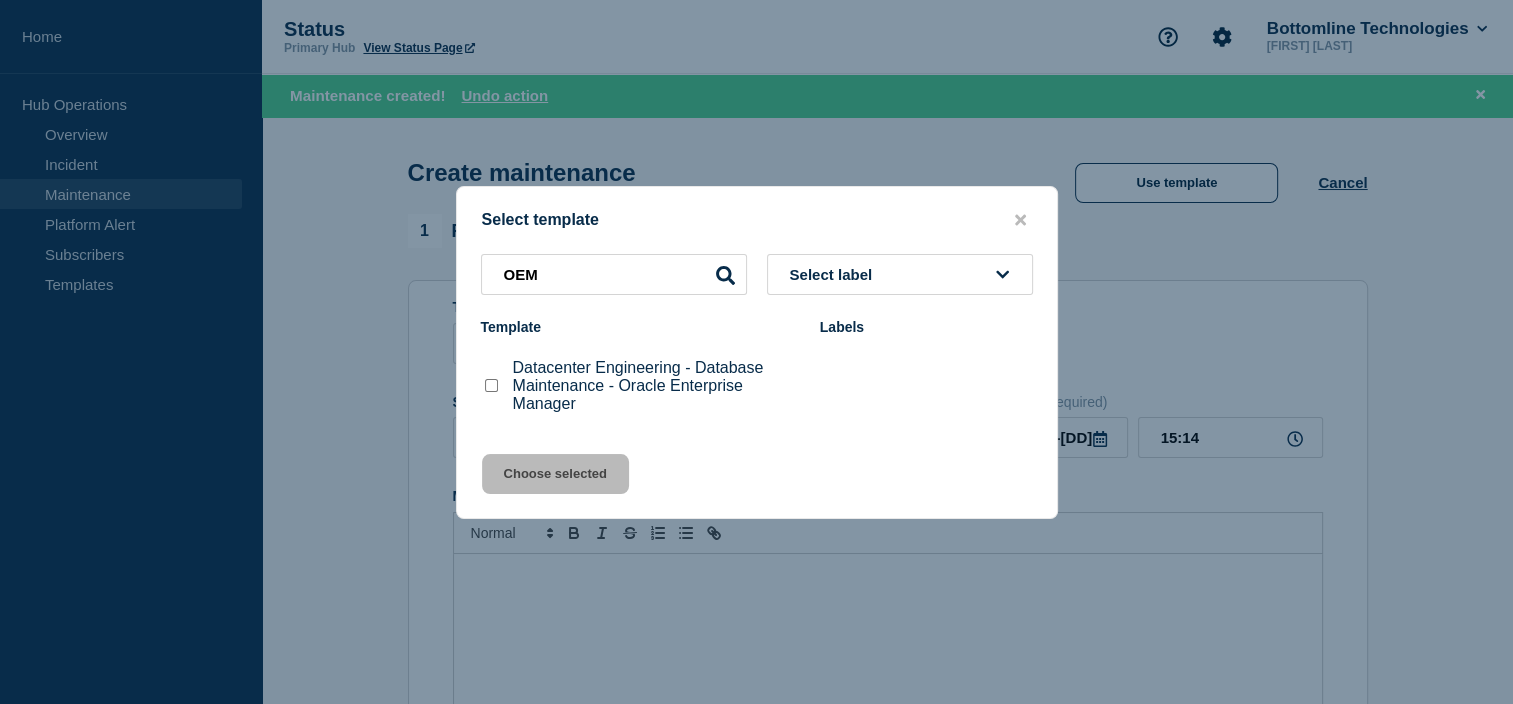 click at bounding box center [491, 385] 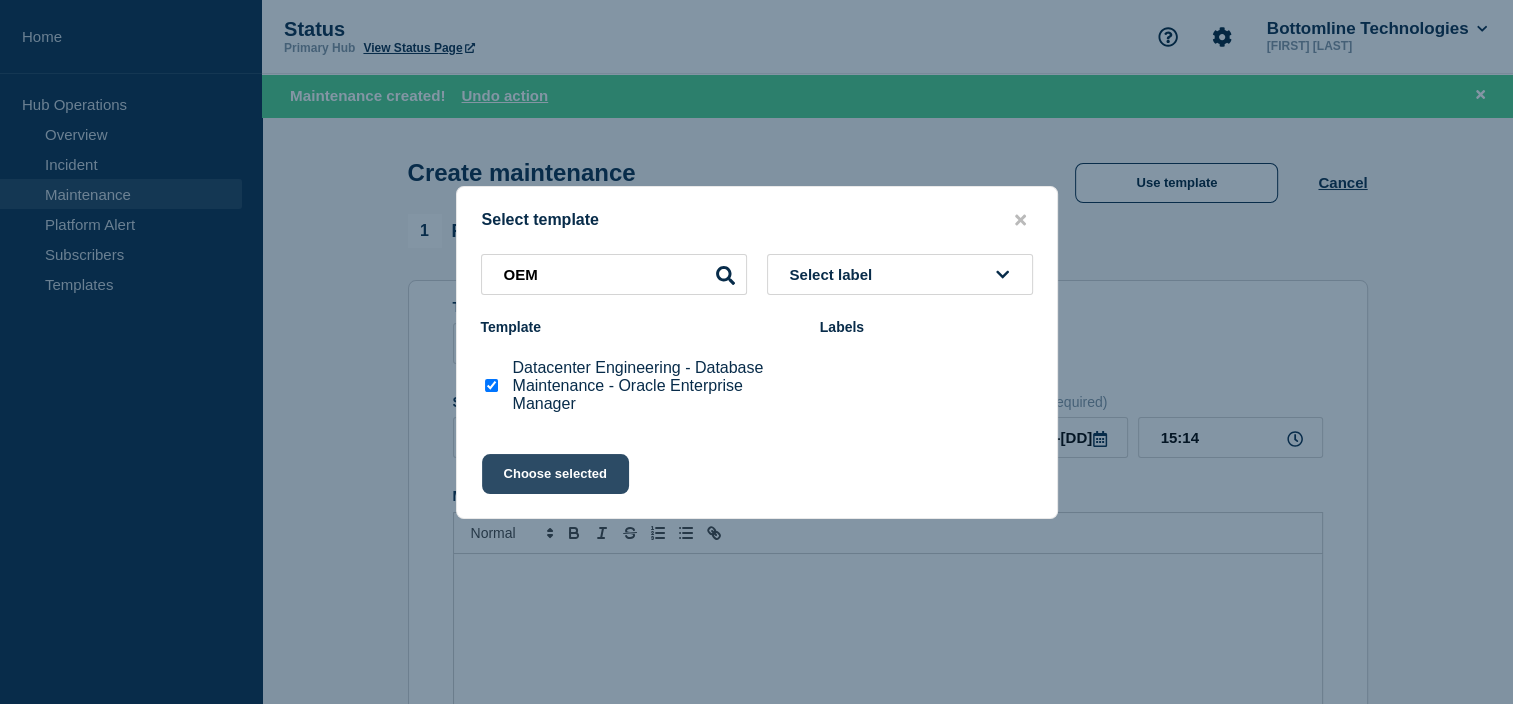 click on "Choose selected" 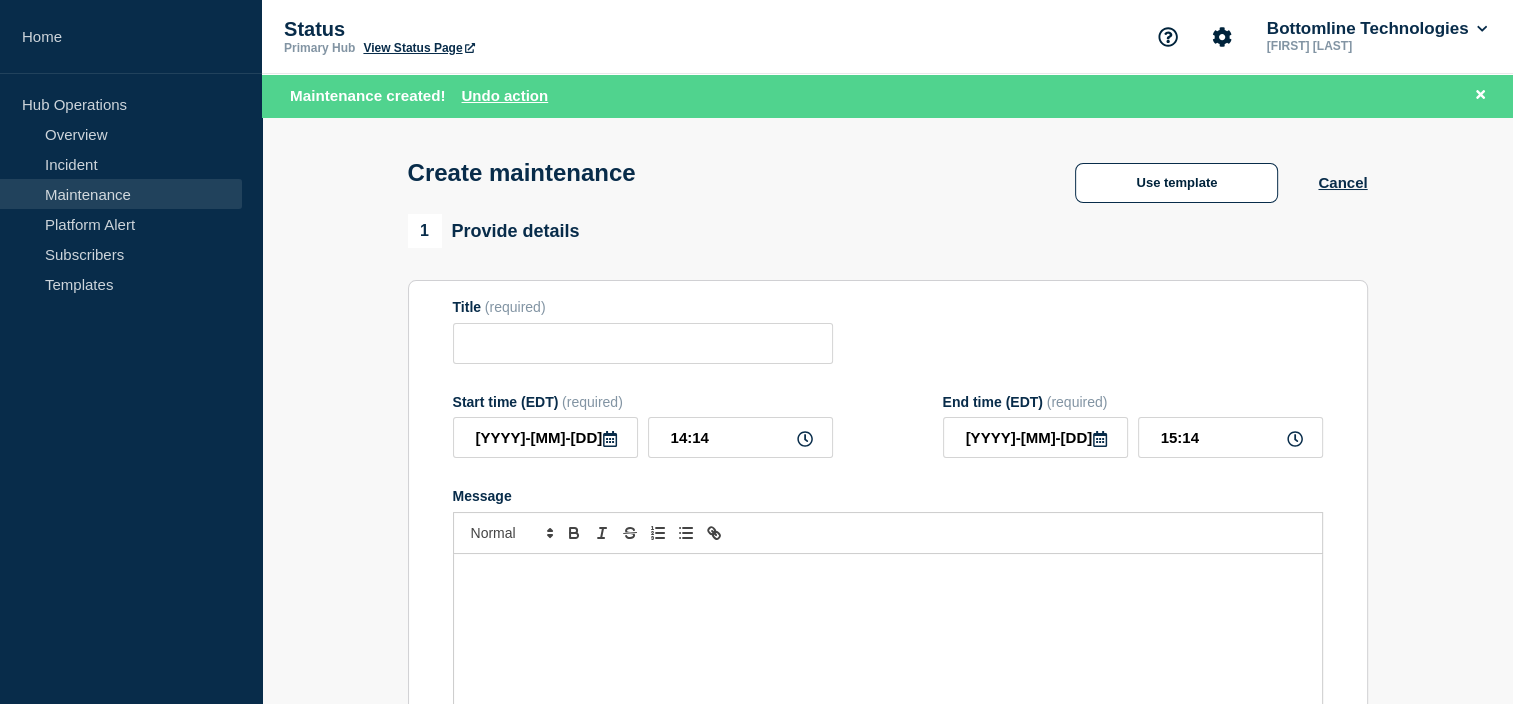 type on "Datacenter Engineering - Database Maintenance - Oracle Enterprise Manager" 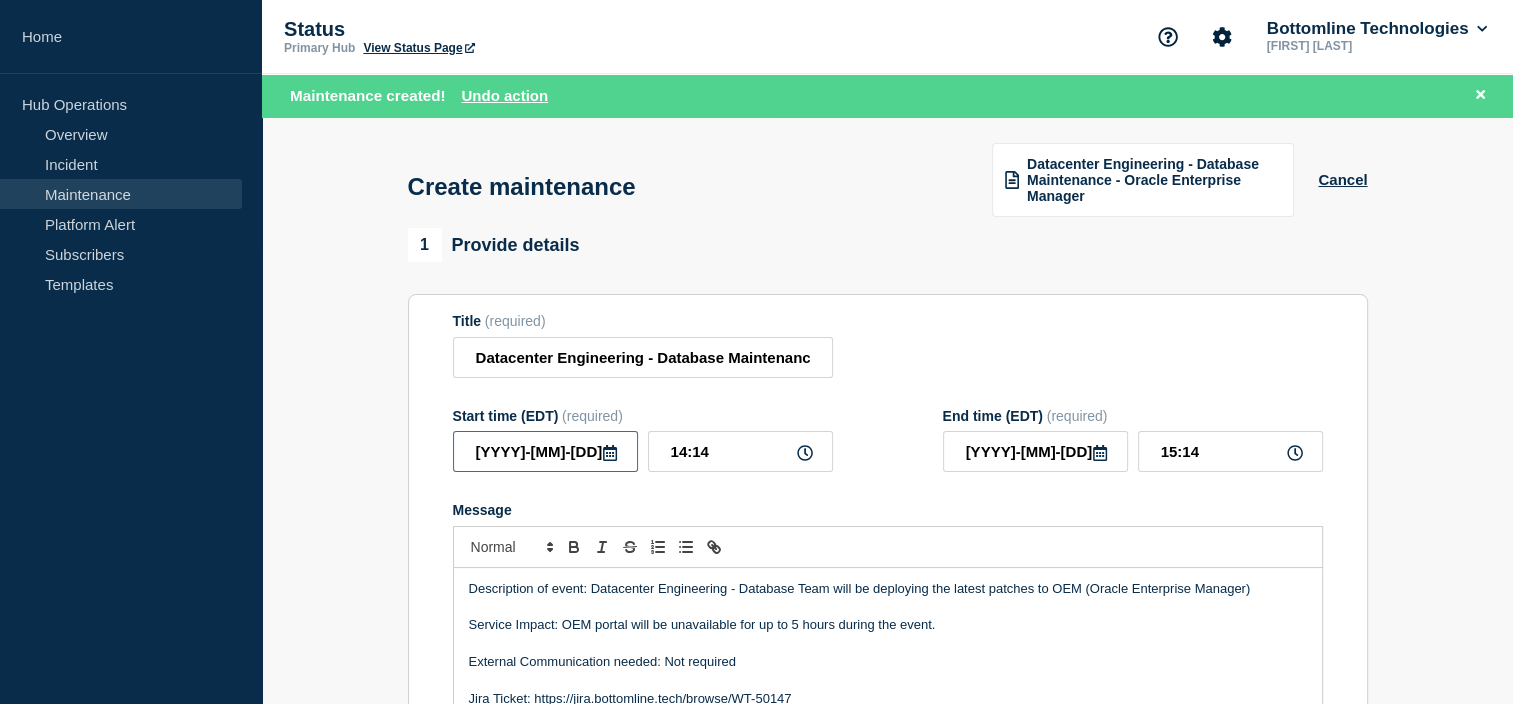click on "[YYYY]-[MM]-[DD]" at bounding box center [545, 451] 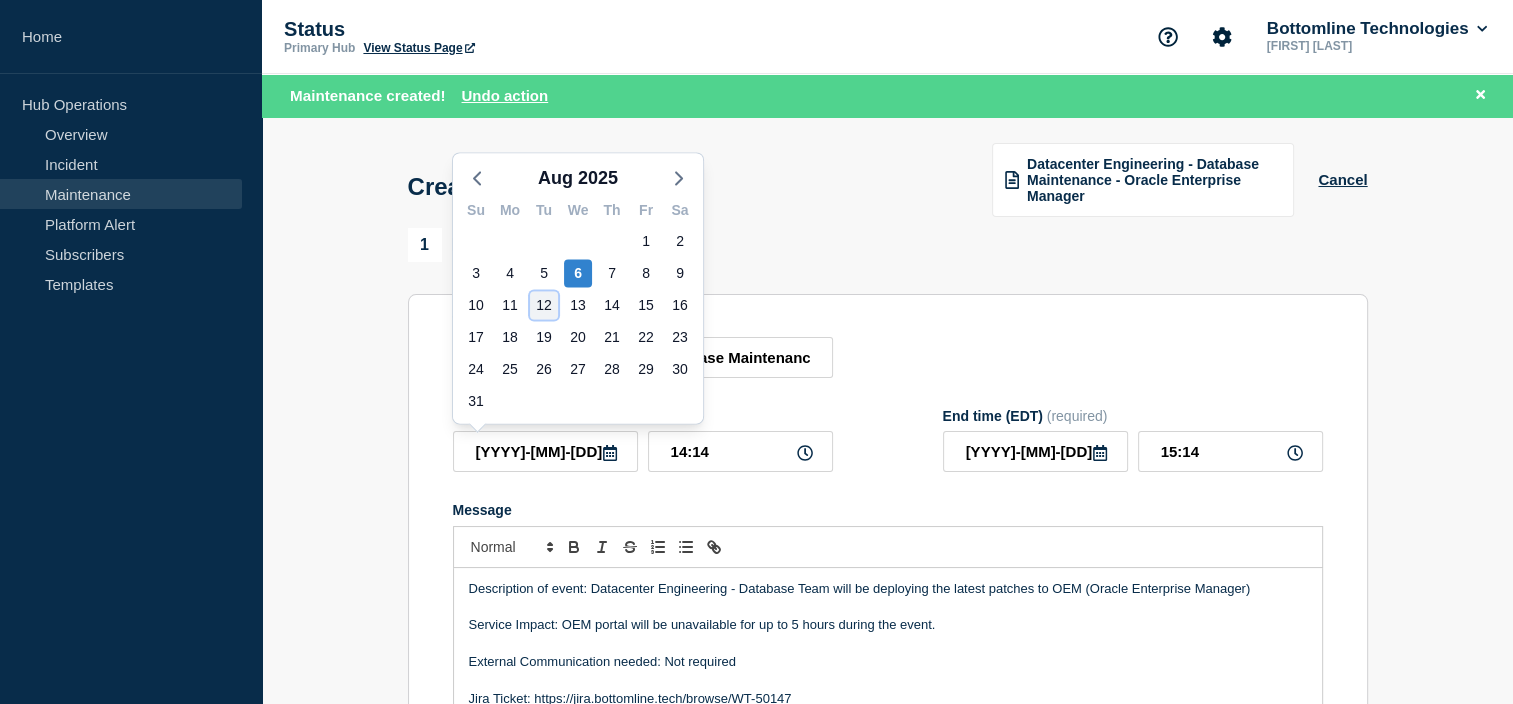 click on "12" 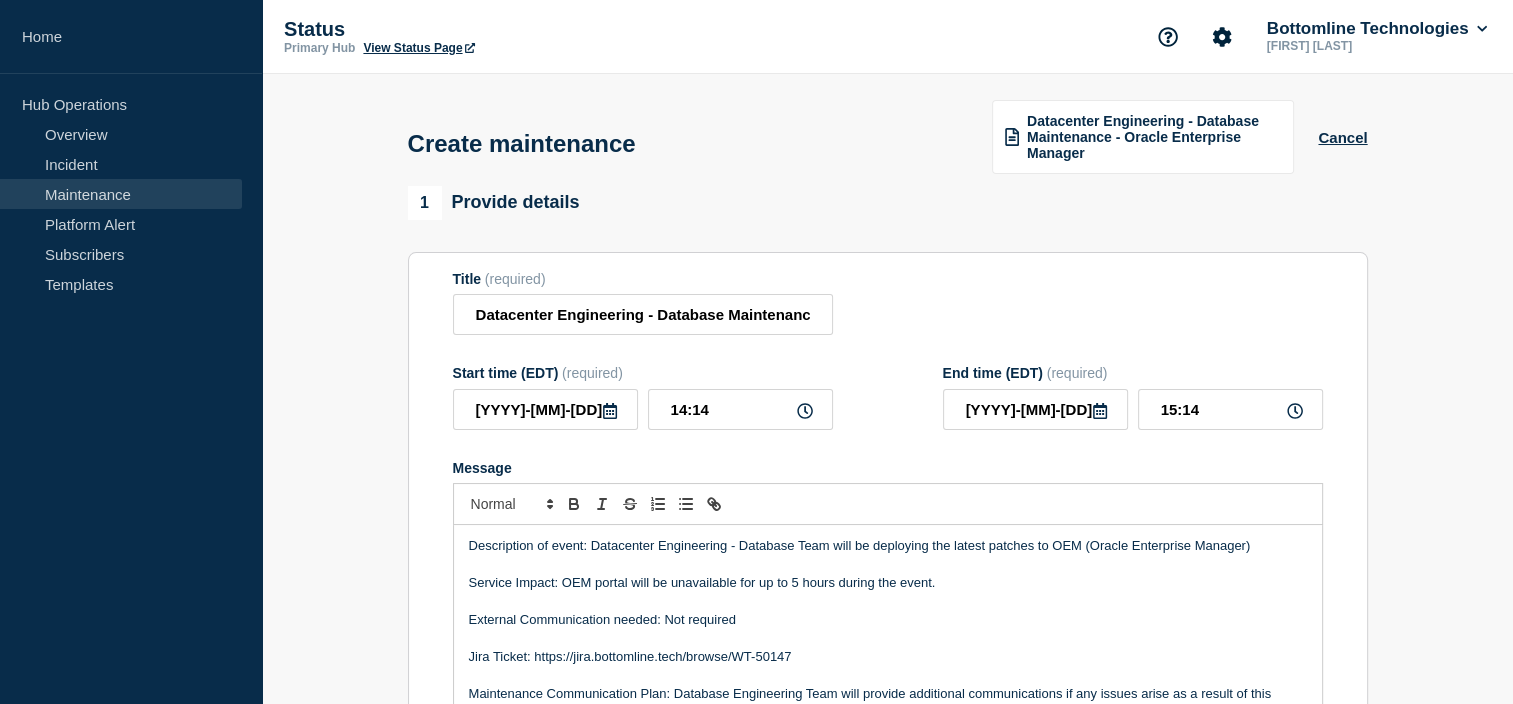 click 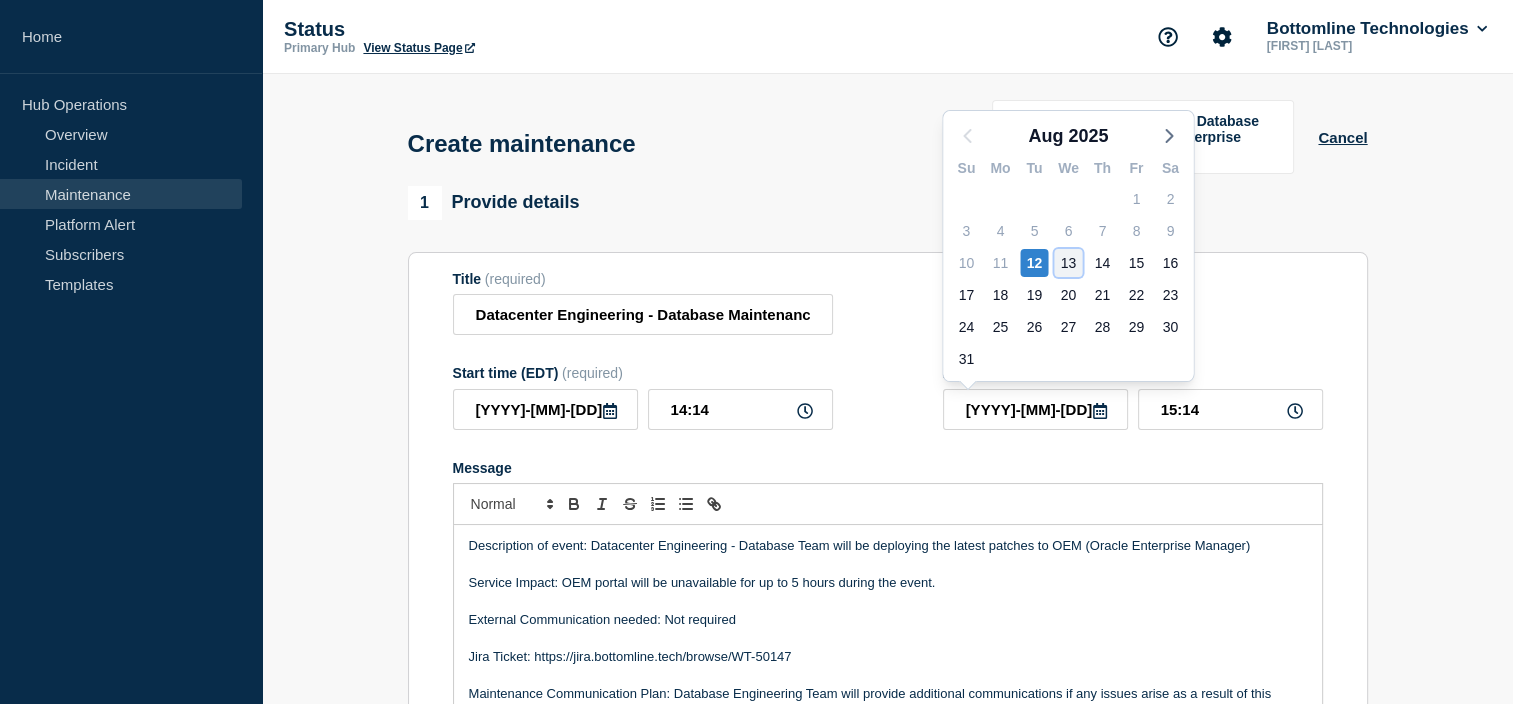 click on "13" 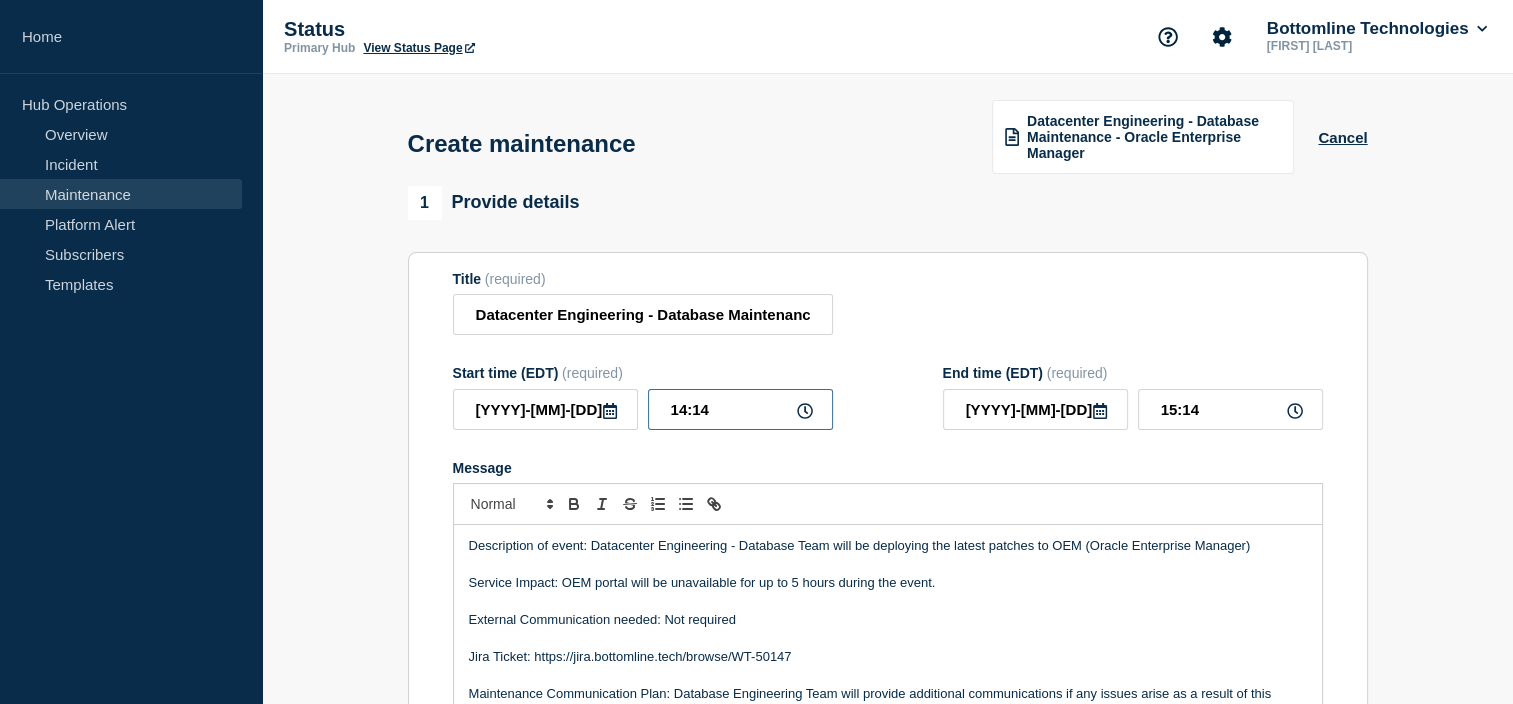click on "14:14" at bounding box center (740, 409) 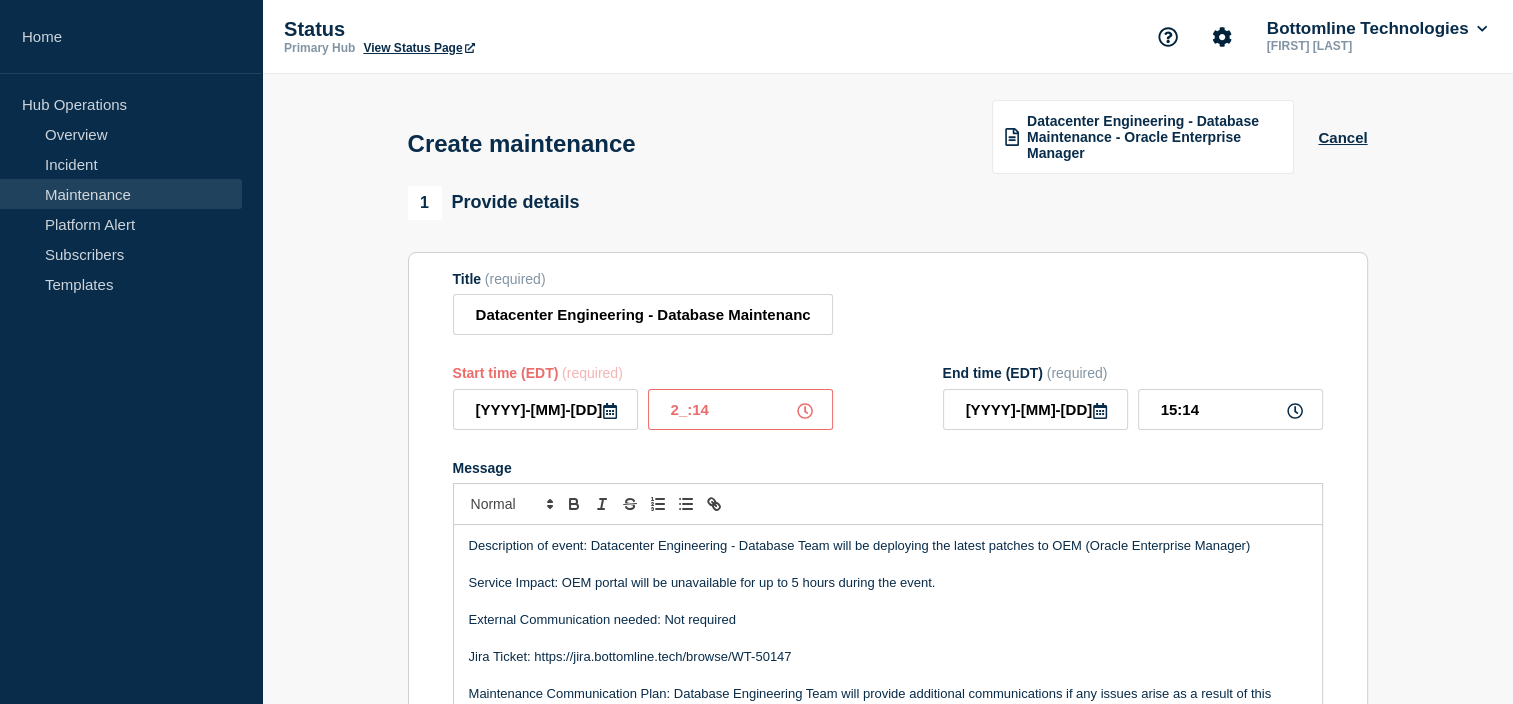type on "21:14" 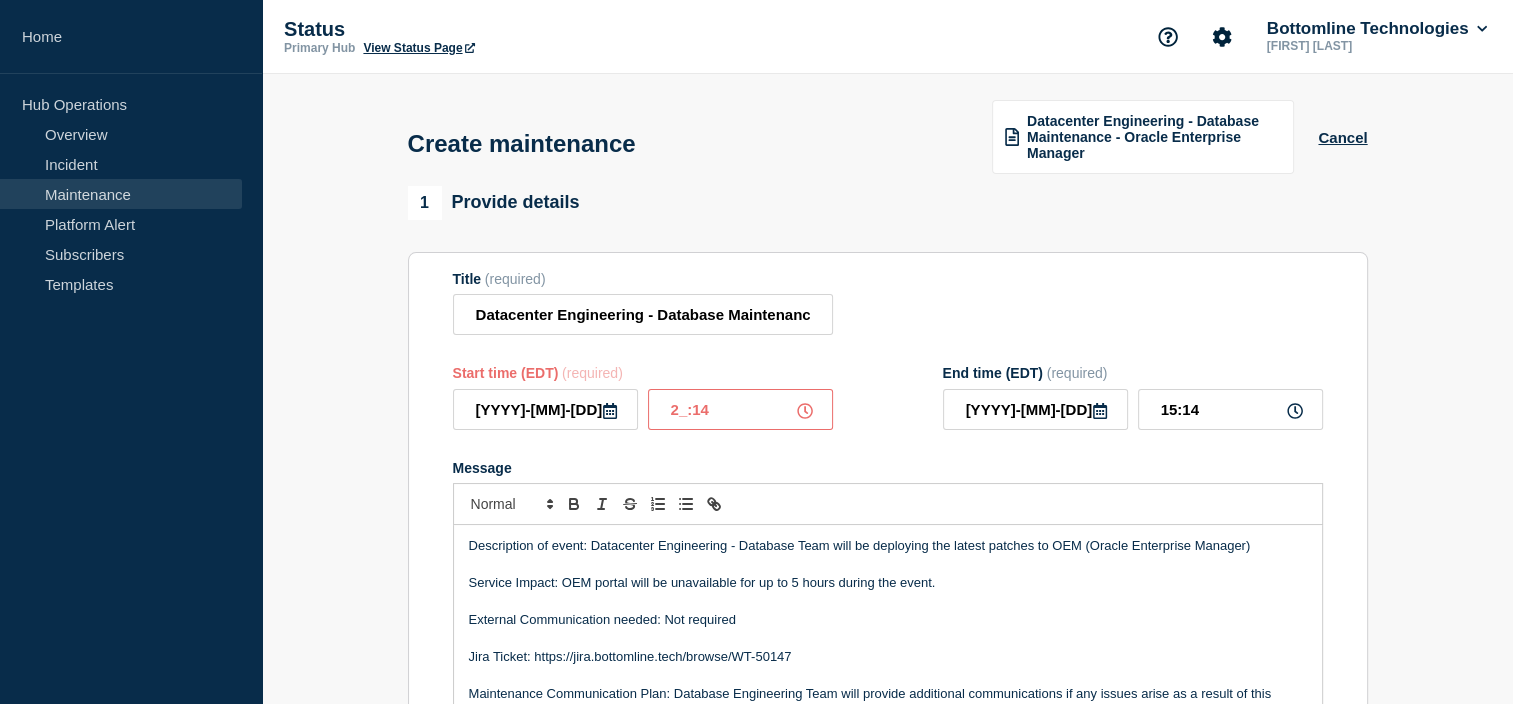 type on "22:14" 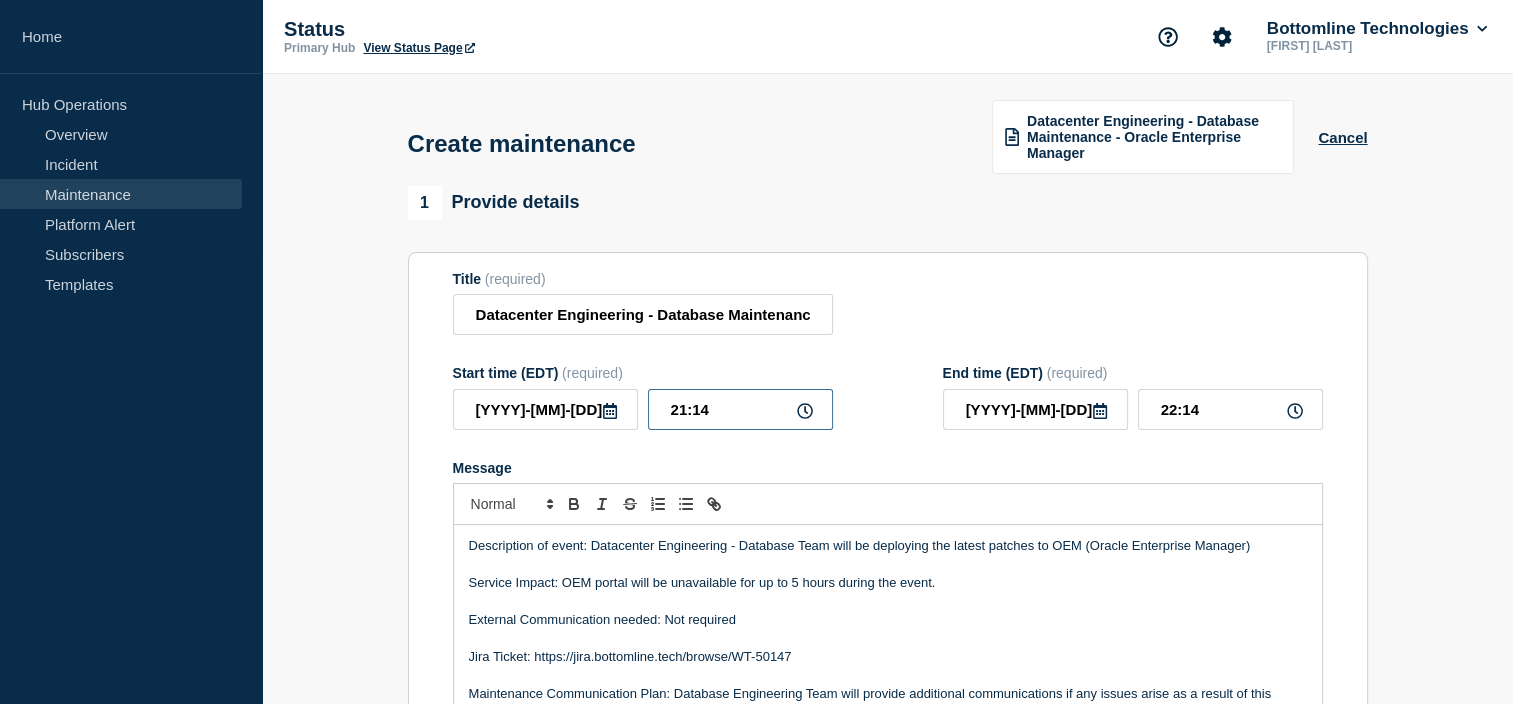 type on "21:04" 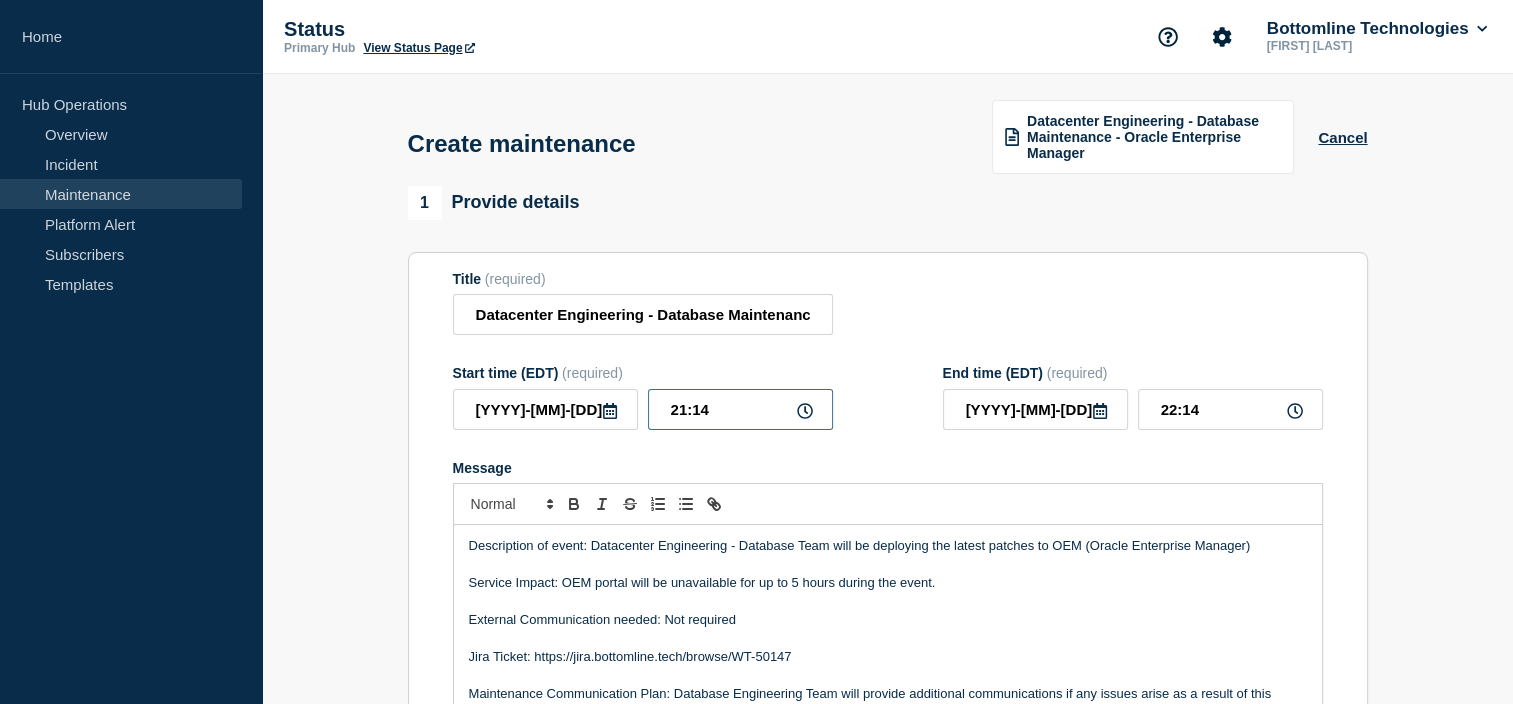 type on "22:04" 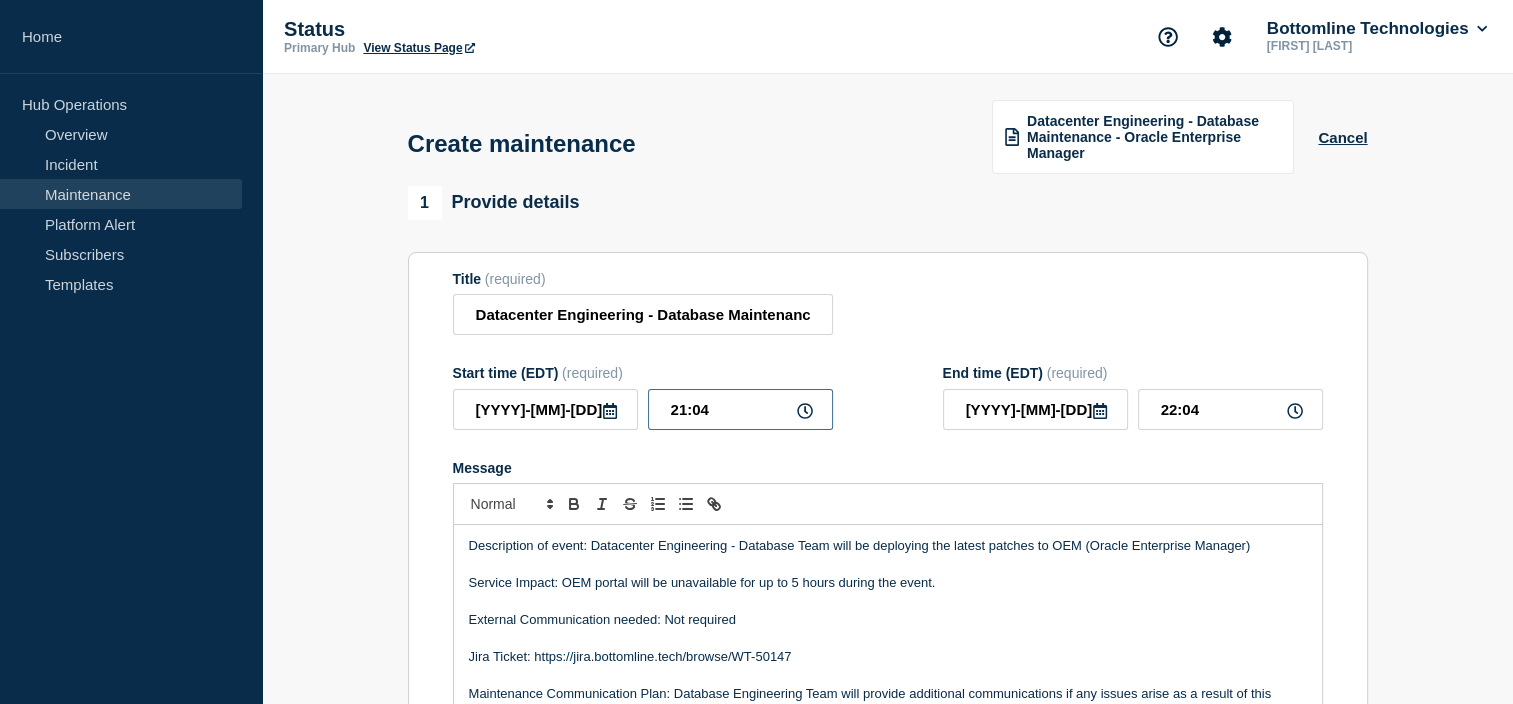 type on "21:00" 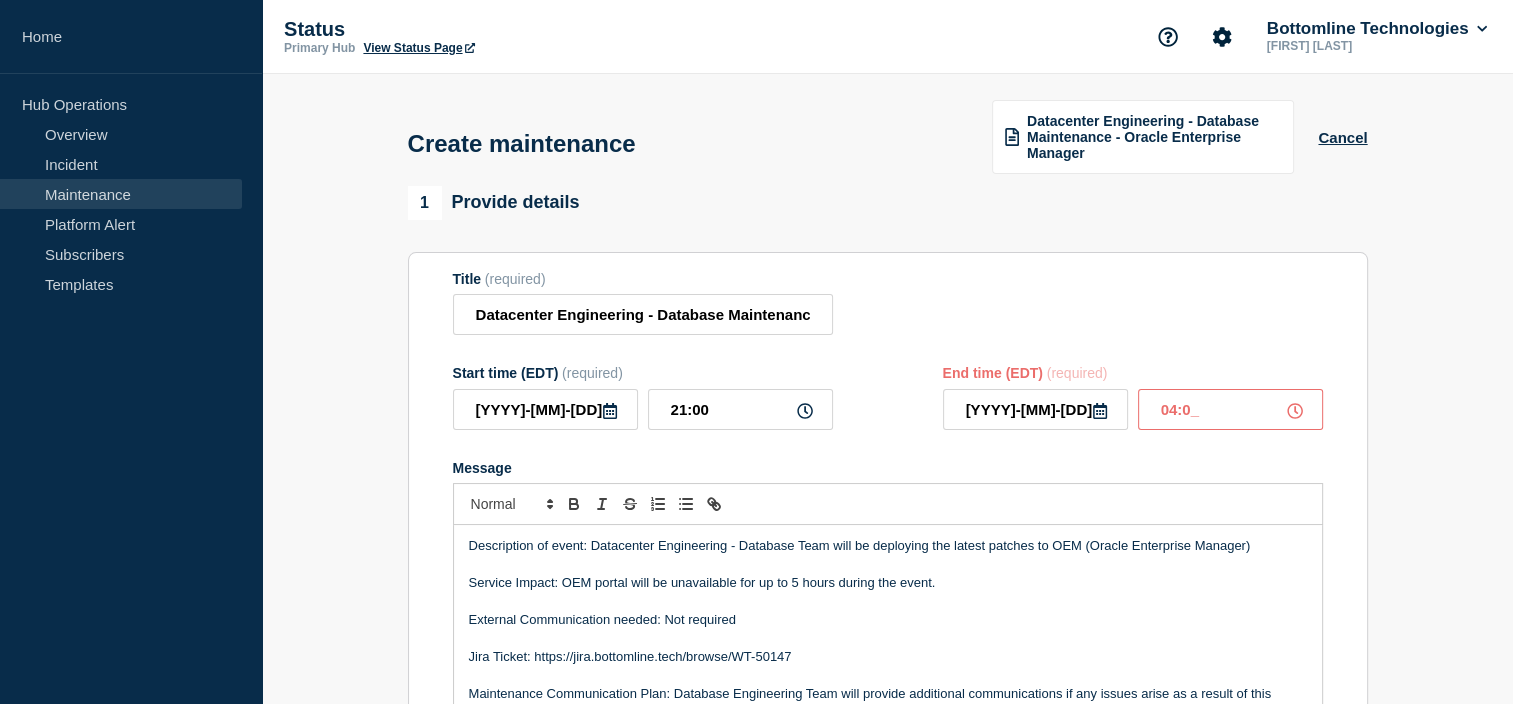 type on "04:00" 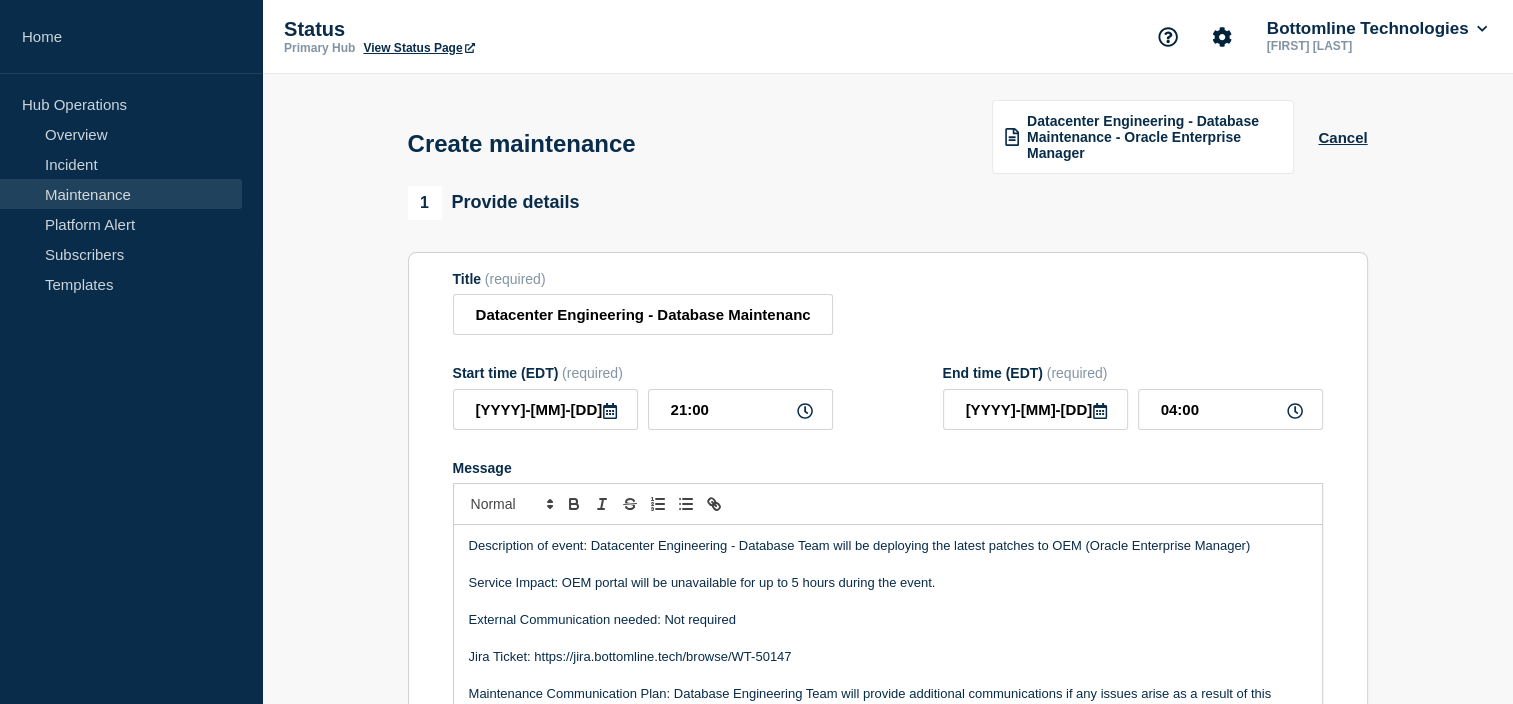 click on "1  Provide details  Title  (required) Datacenter Engineering - Database Maintenance - Oracle Enterprise Manager Start time (EDT)  (required) [YYYY]-[MM]-[DD] [HH]:[MM] End time (EDT)  (required) [YYYY]-[MM]-[DD] [HH]:[MM] Message  Description of event: Datacenter Engineering - Database Team will be deploying the latest patches to OEM (Oracle Enterprise Manager) Service Impact: OEM portal will be unavailable for up to 5 hours during the event. External Communication needed: Not required Jira Ticket: https://jira.bottomline.tech/browse/WT-50147 Maintenance Communication Plan: Database Engineering Team will provide additional communications if any issues arise as a result of this maintenance. For additional questions or concerns, please email the Database Engineering team Thank you,  Database Engineering Team Suppress automated incidents during maintenance 2  Recurring maintenance  Repeat maintenance 3  Set affected Services  Reset Clear all  Global Data Center/Platform Services Reset Remove the group Remove   Select Services 4" at bounding box center [887, 932] 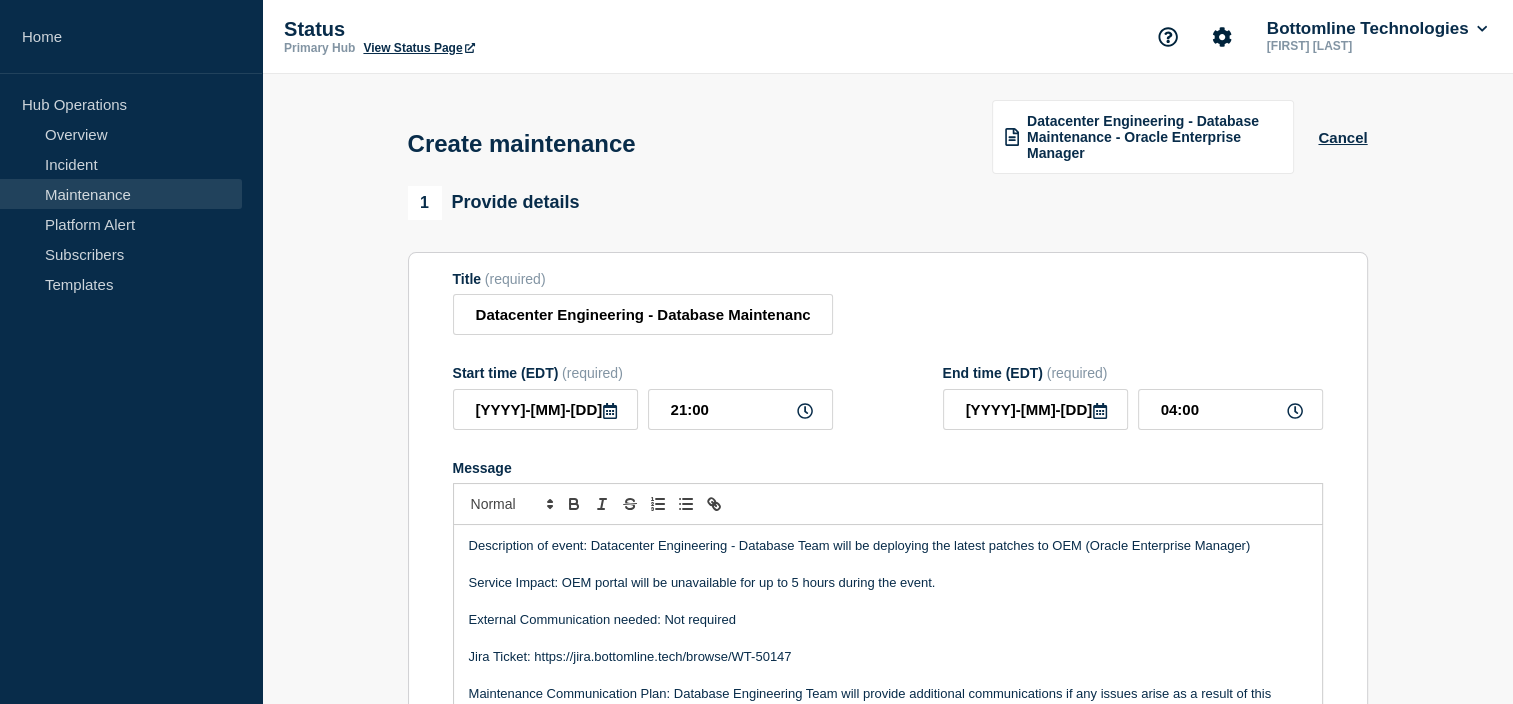 type 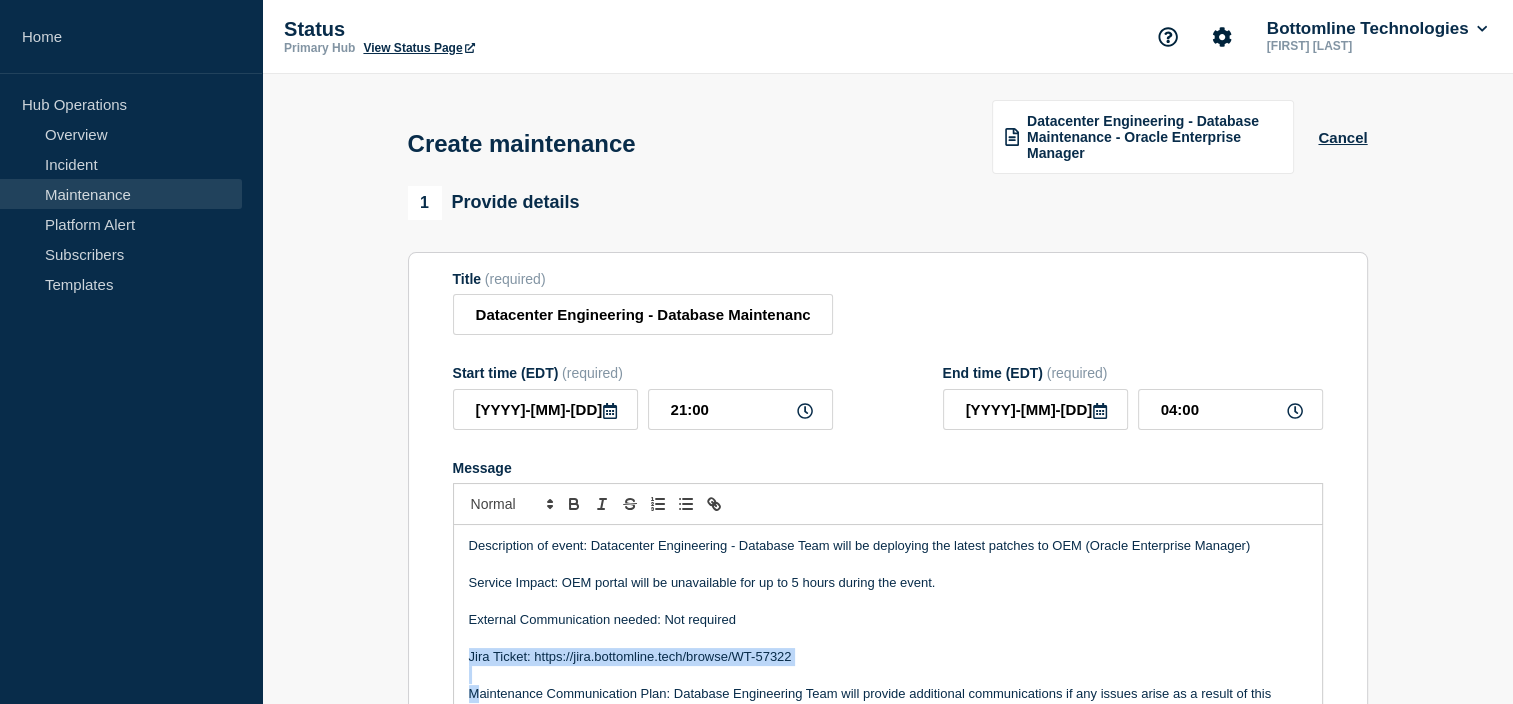 scroll, scrollTop: 0, scrollLeft: 0, axis: both 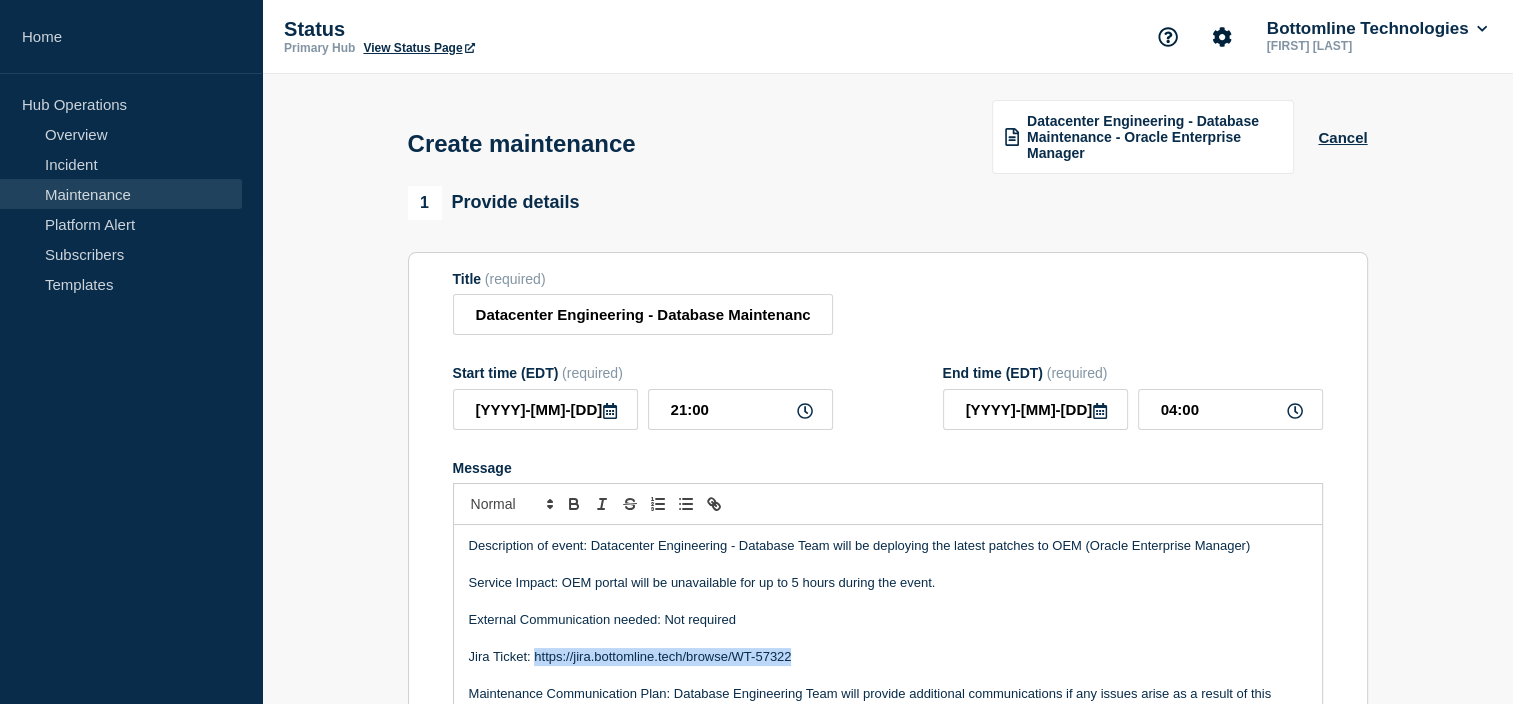 copy on "https://jira.bottomline.tech/browse/WT-57322" 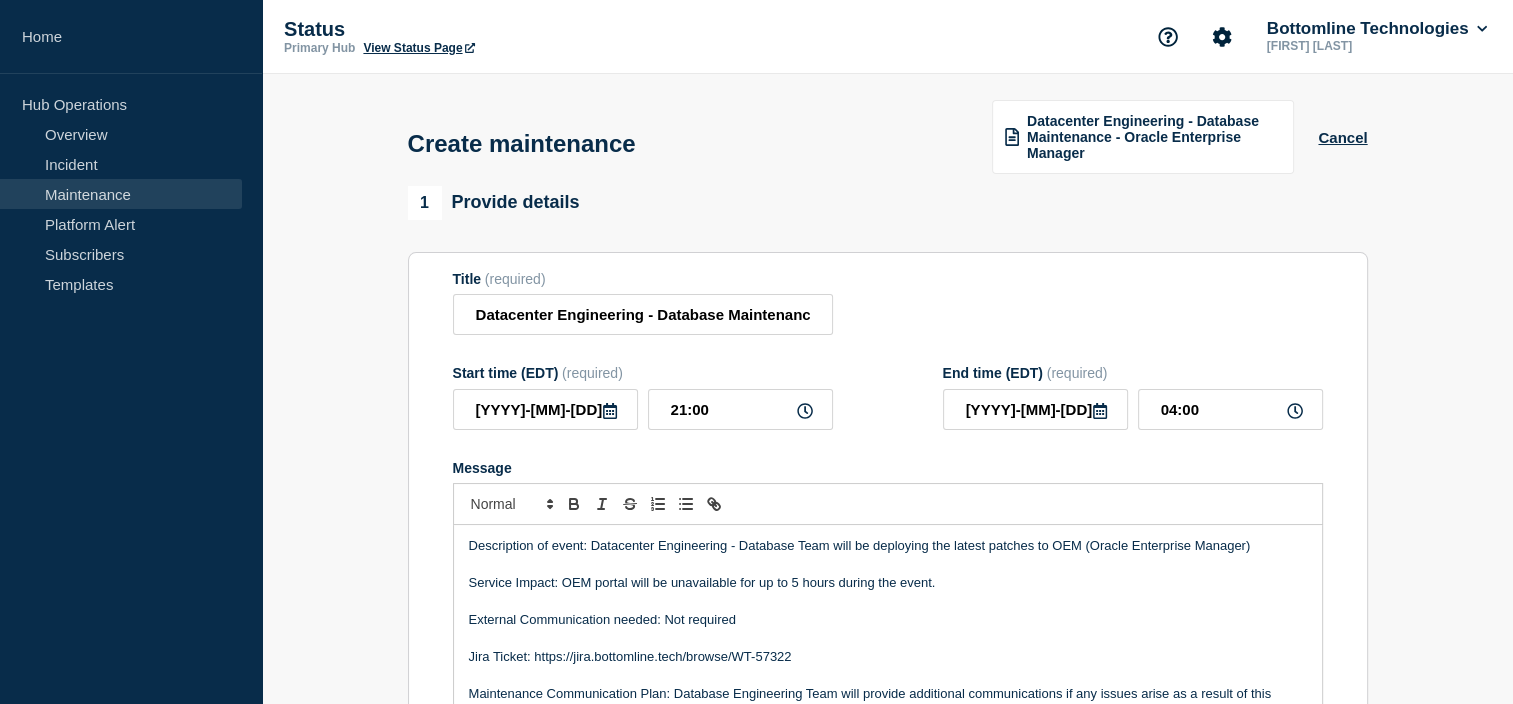 click on "Service Impact: OEM portal will be unavailable for up to 5 hours during the event." at bounding box center (888, 583) 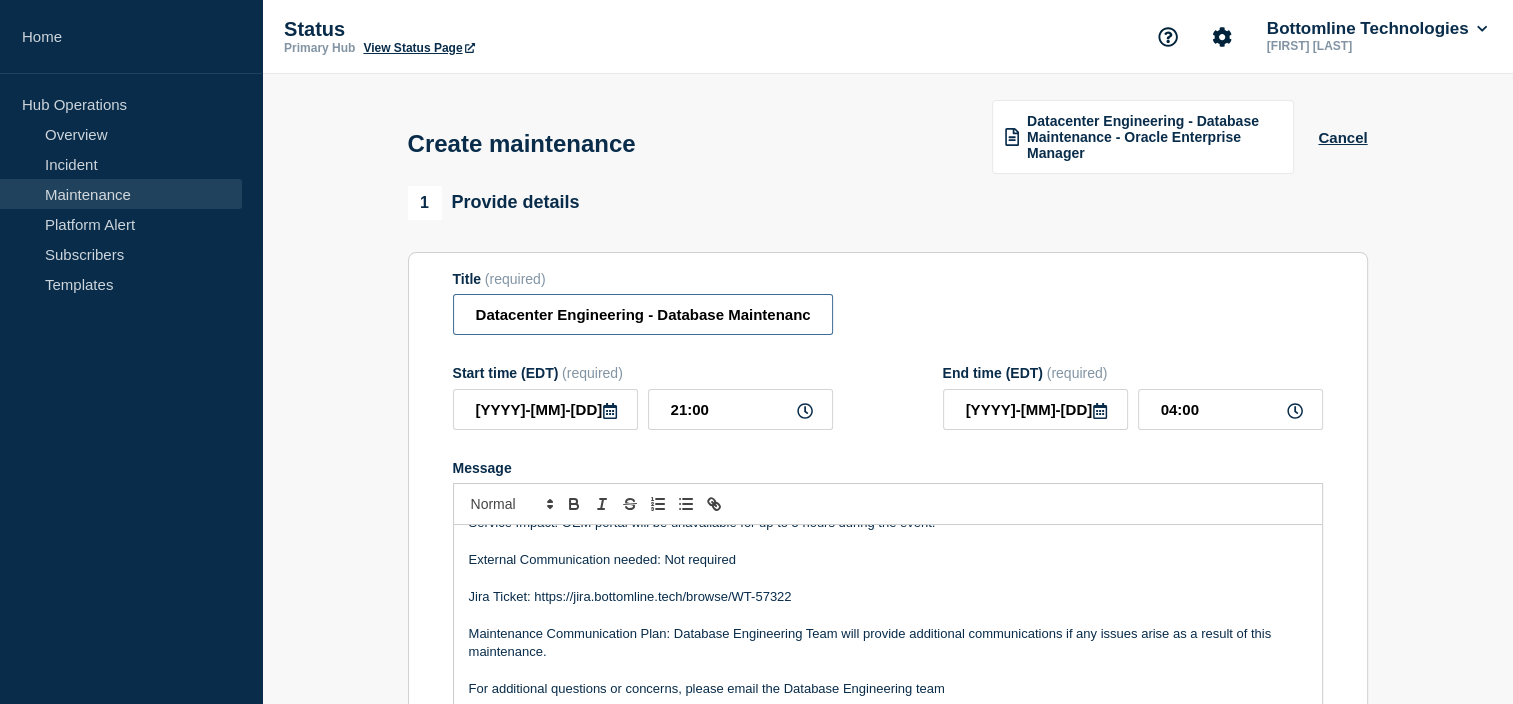 click on "Datacenter Engineering - Database Maintenance - Oracle Enterprise Manager" at bounding box center (643, 314) 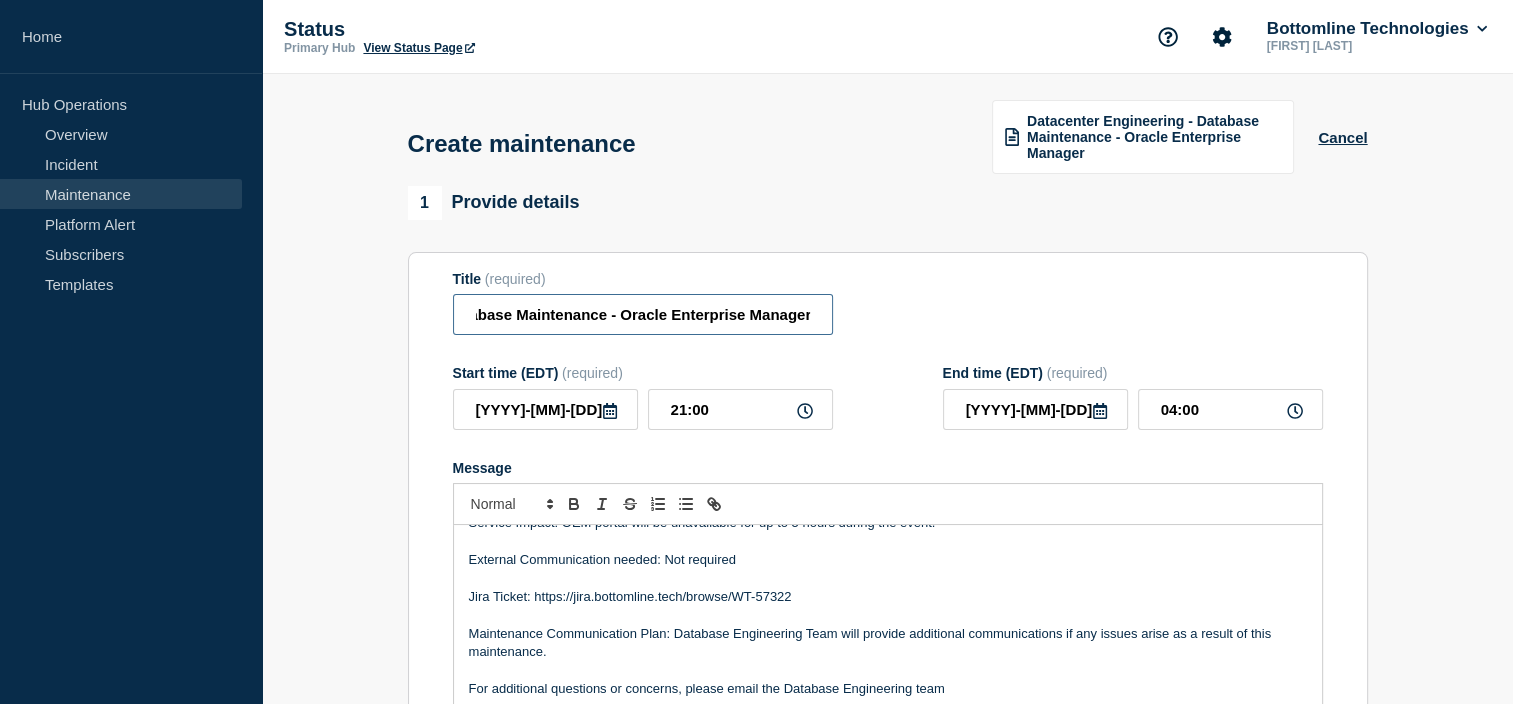scroll, scrollTop: 0, scrollLeft: 0, axis: both 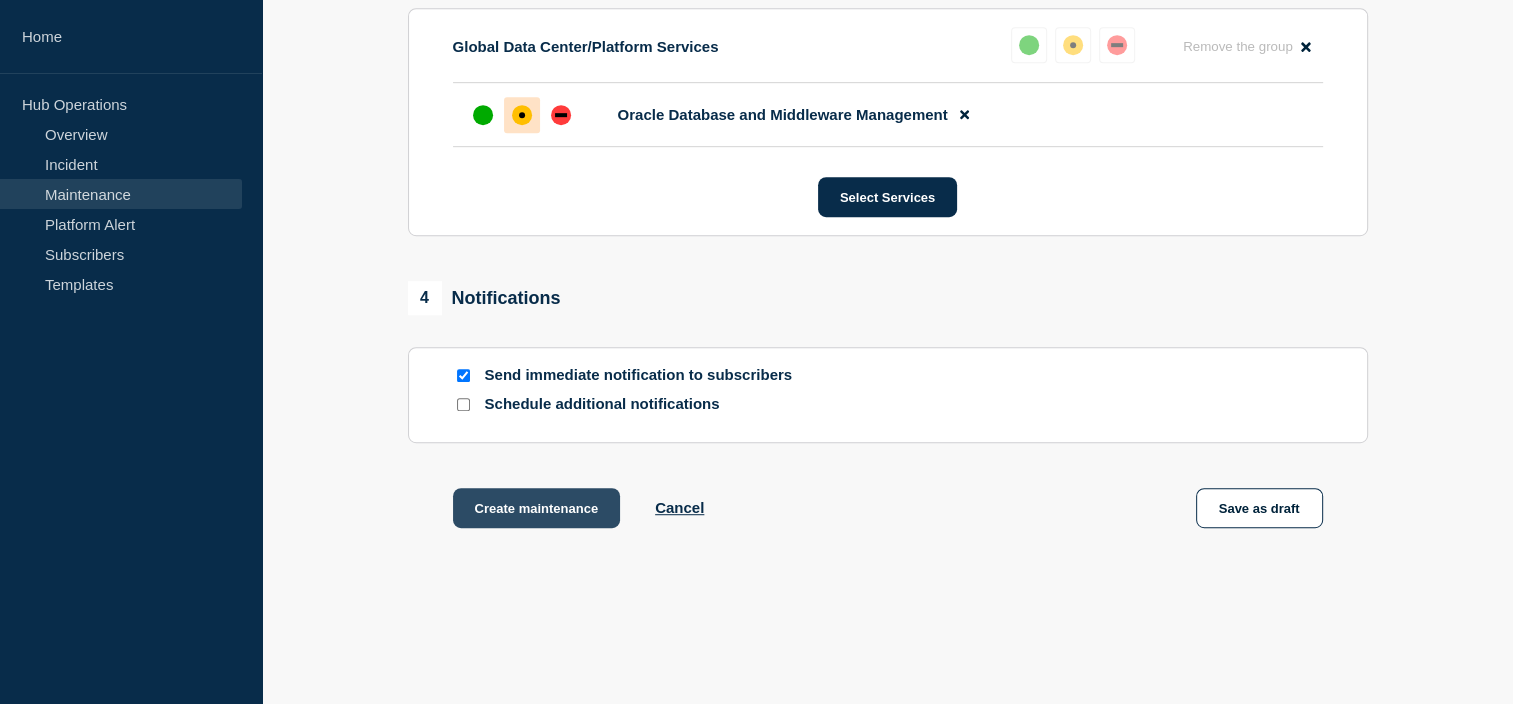 click on "Create maintenance" at bounding box center [537, 508] 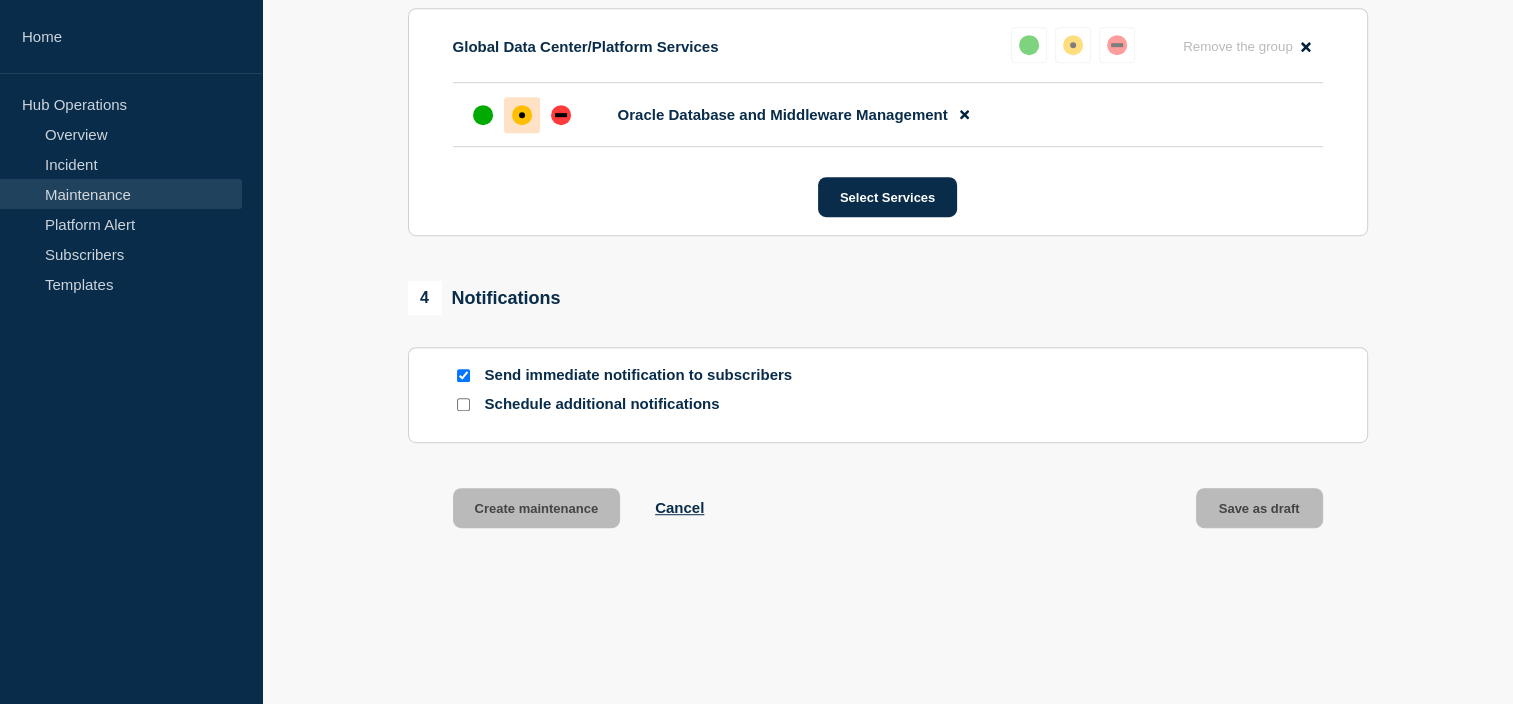 scroll, scrollTop: 0, scrollLeft: 0, axis: both 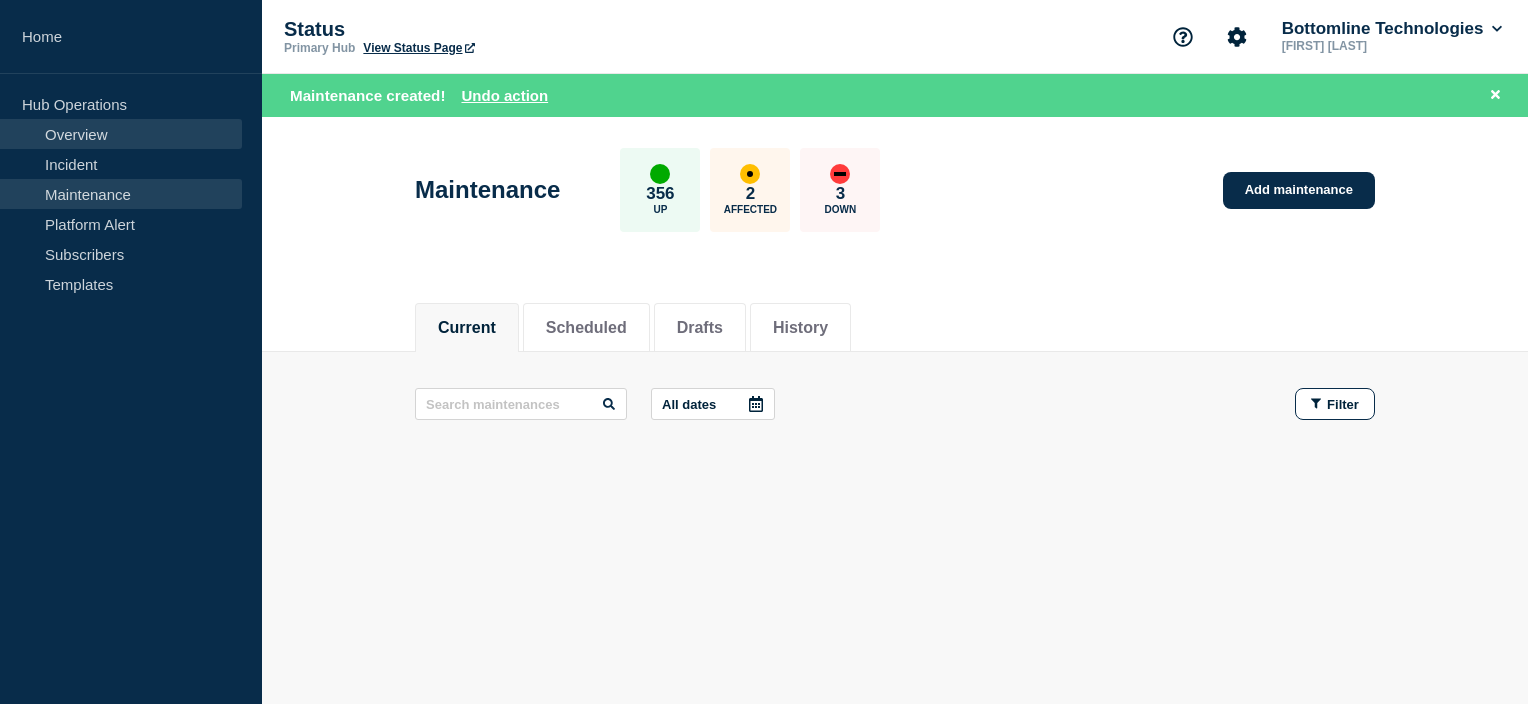 click on "Overview" at bounding box center (121, 134) 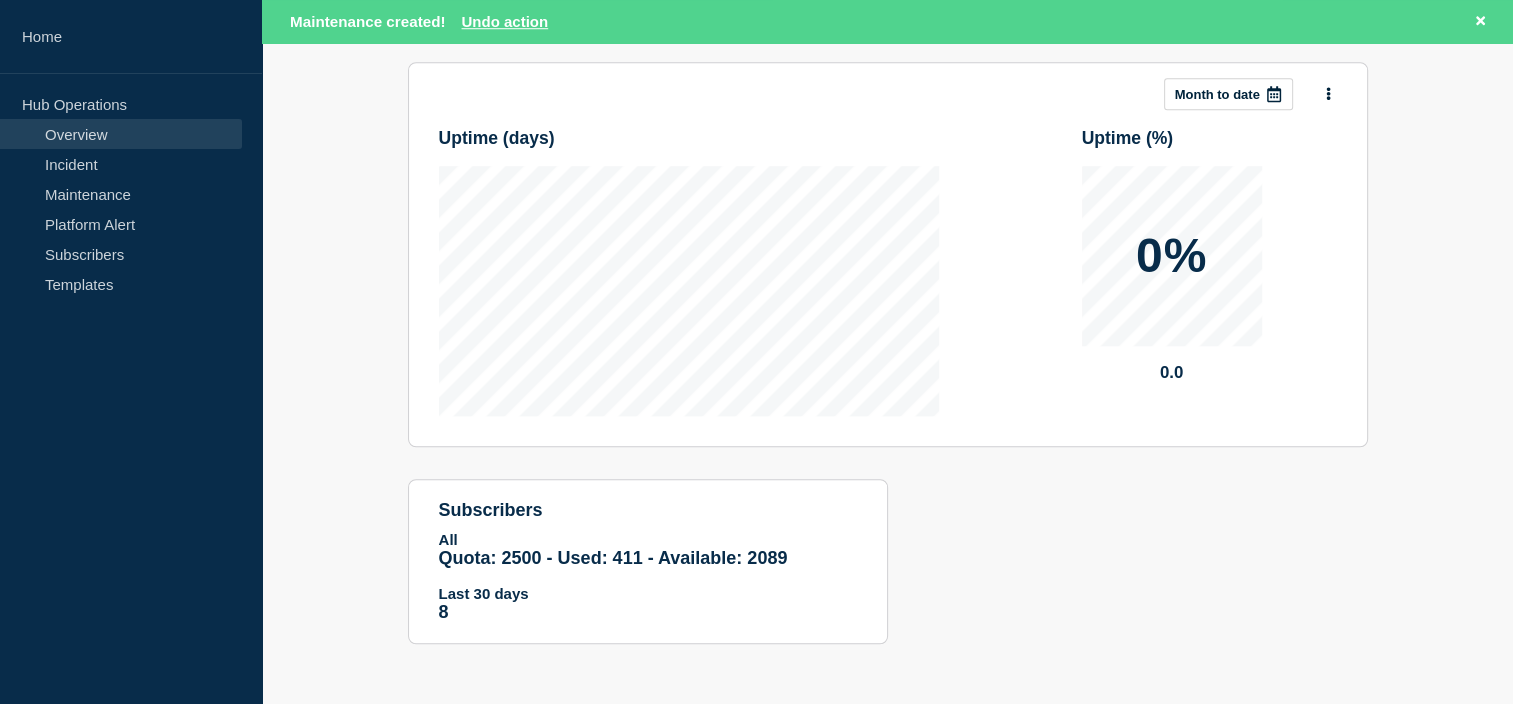 scroll, scrollTop: 1259, scrollLeft: 0, axis: vertical 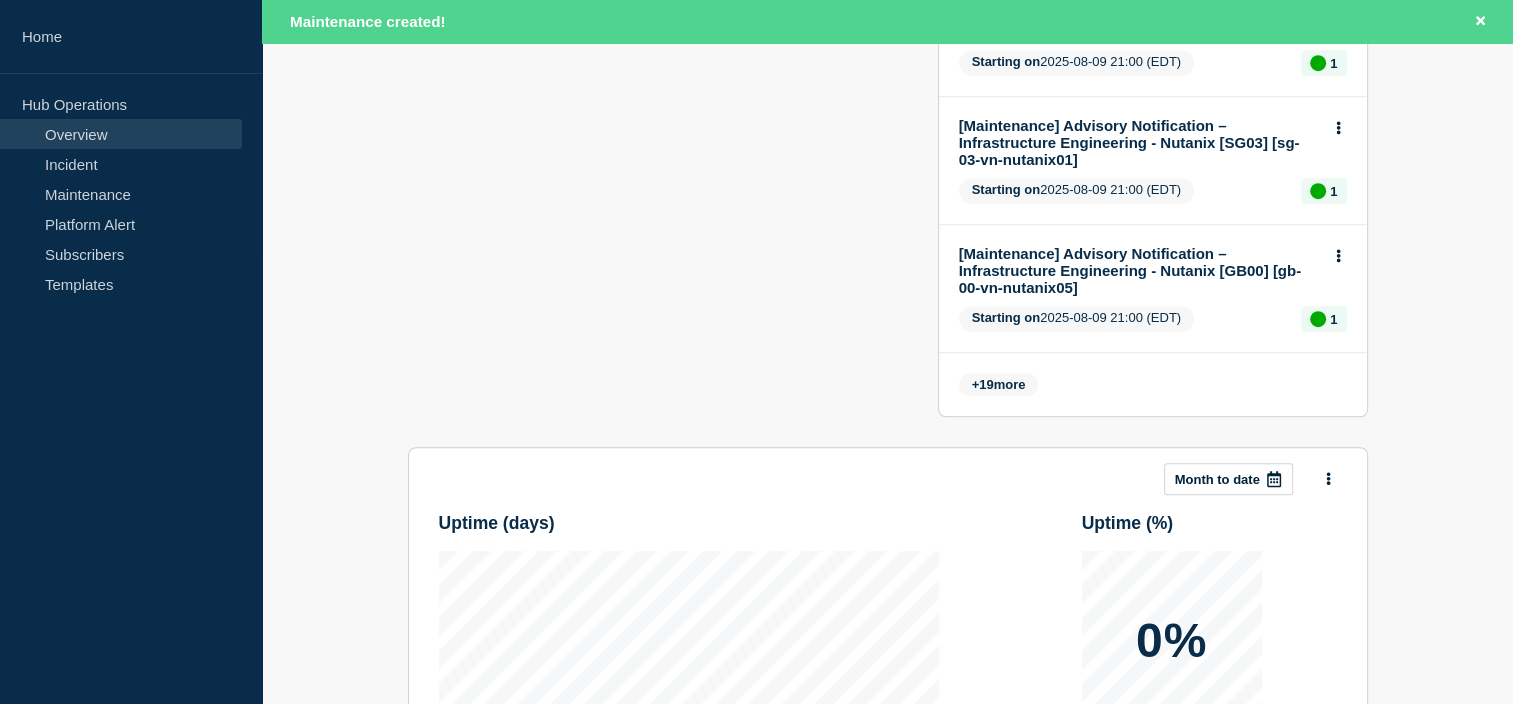 click on "+ 19  more" at bounding box center [999, 384] 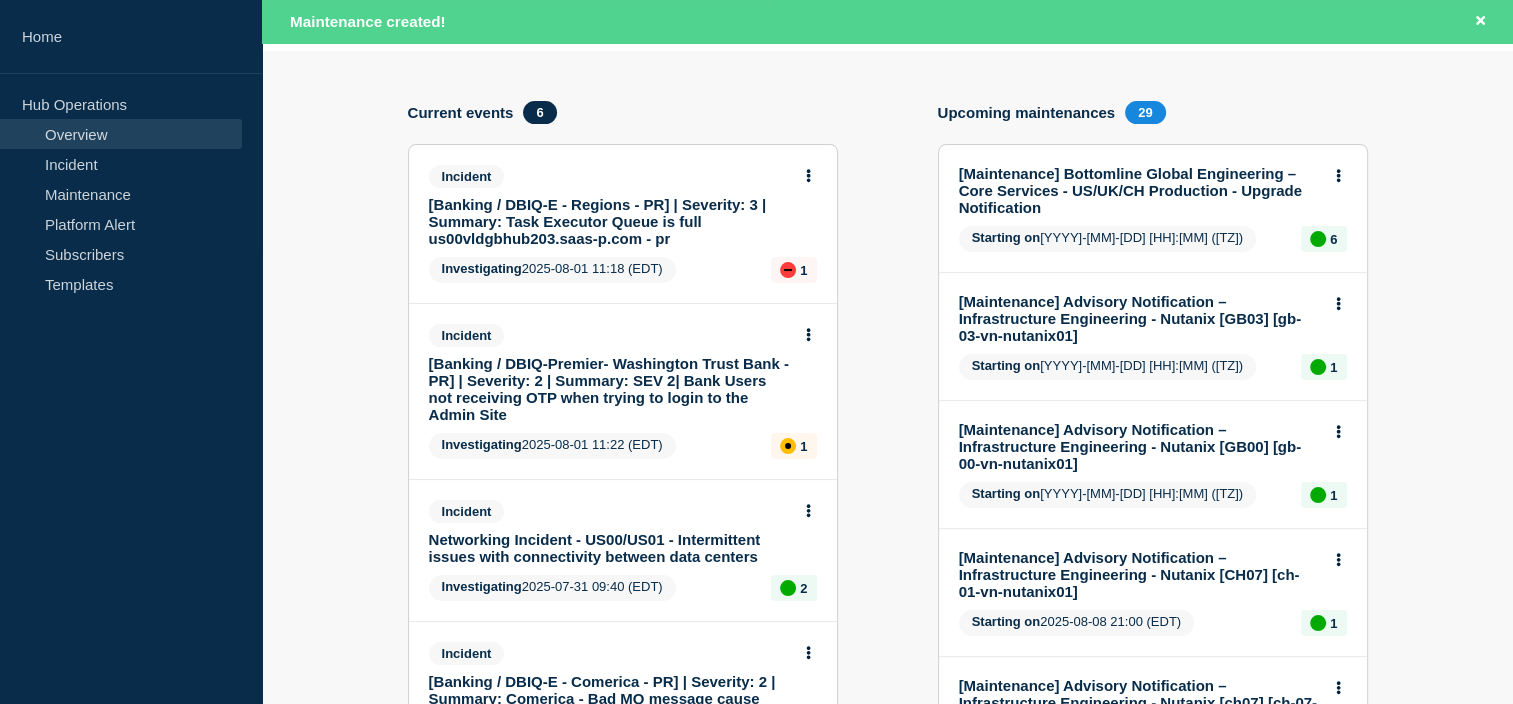 scroll, scrollTop: 0, scrollLeft: 0, axis: both 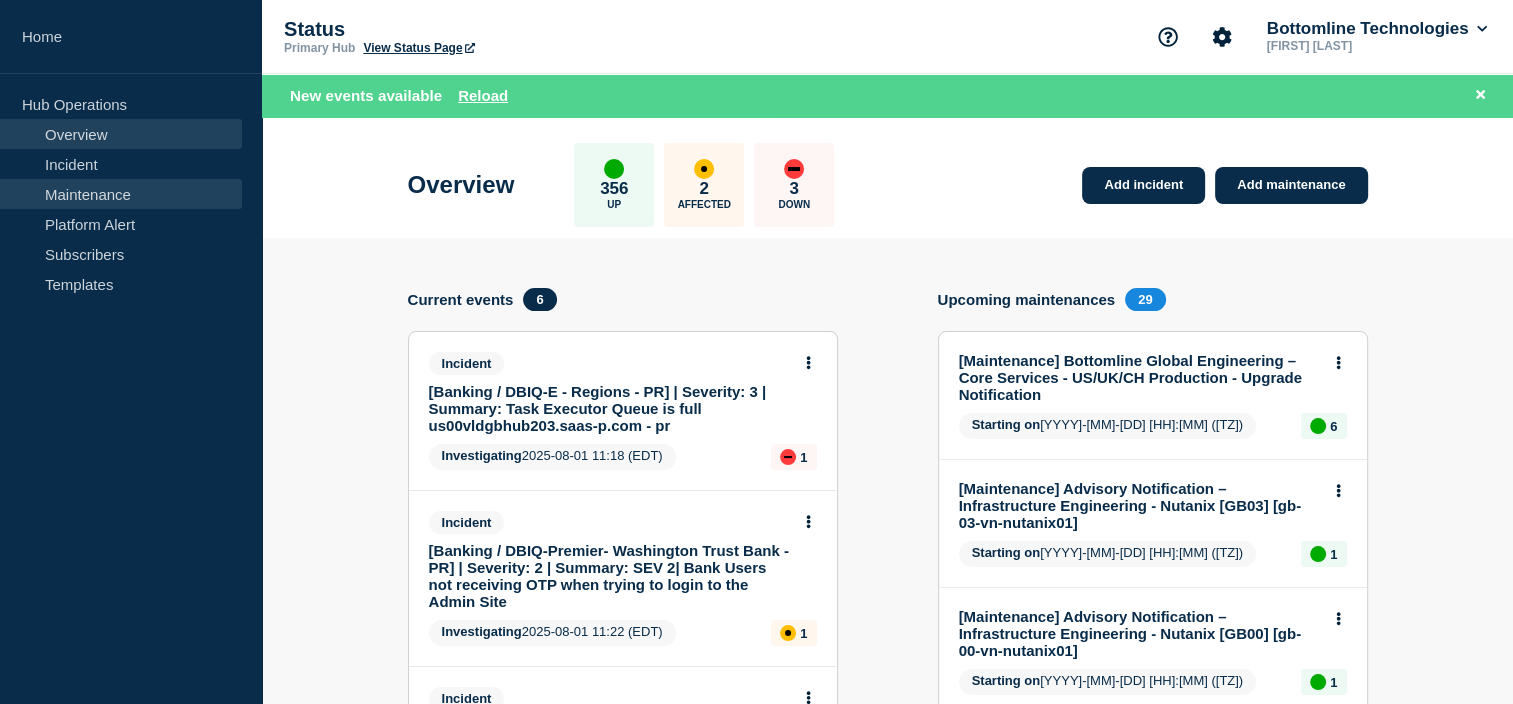 click on "Maintenance" at bounding box center [121, 194] 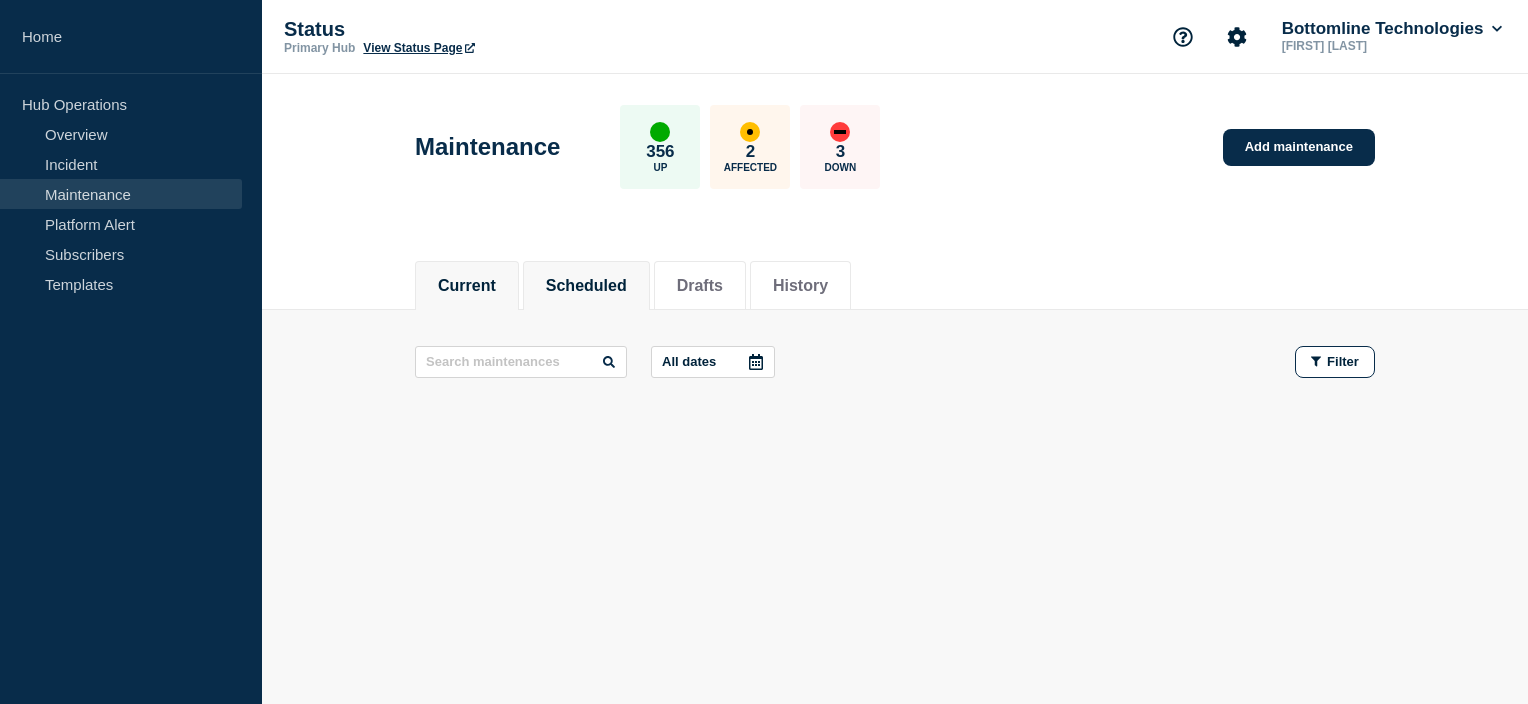click on "Scheduled" at bounding box center [586, 286] 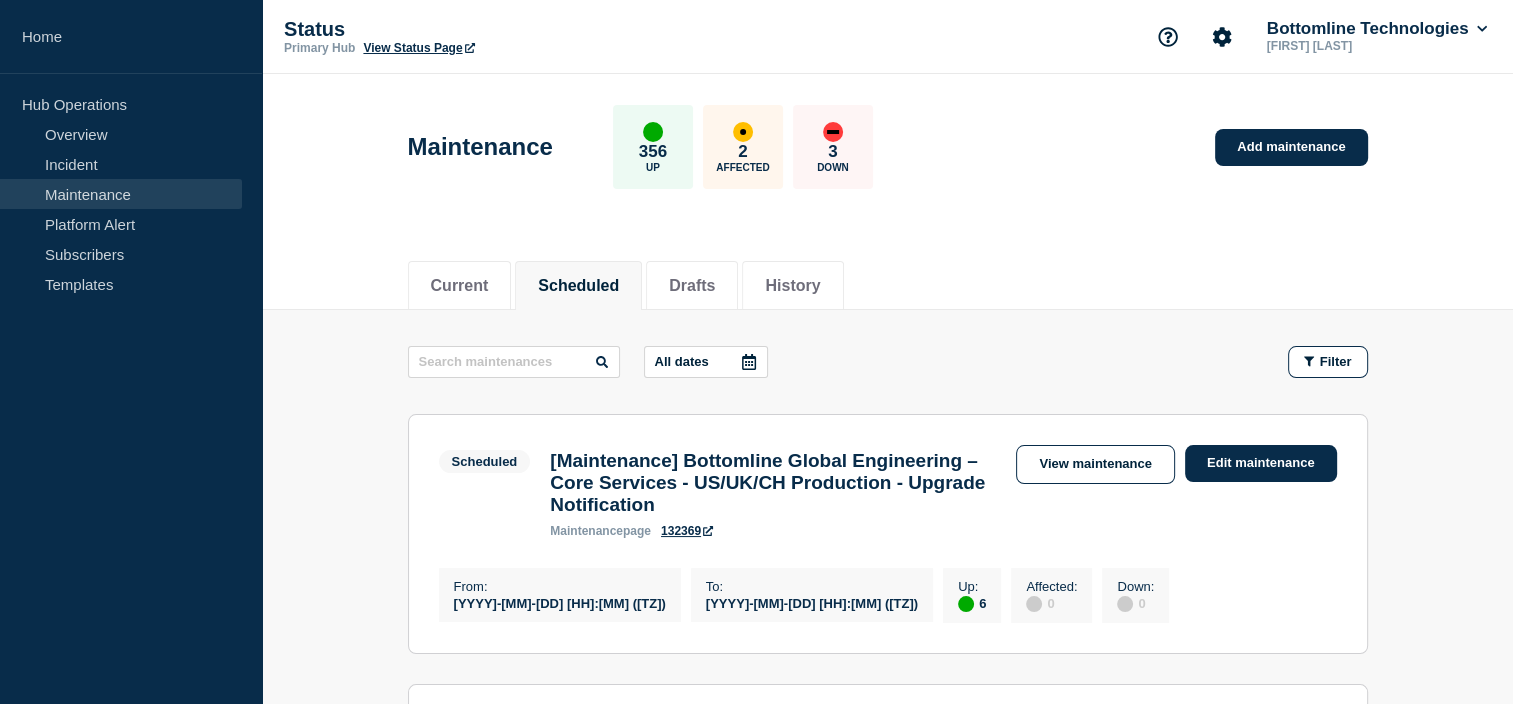 click 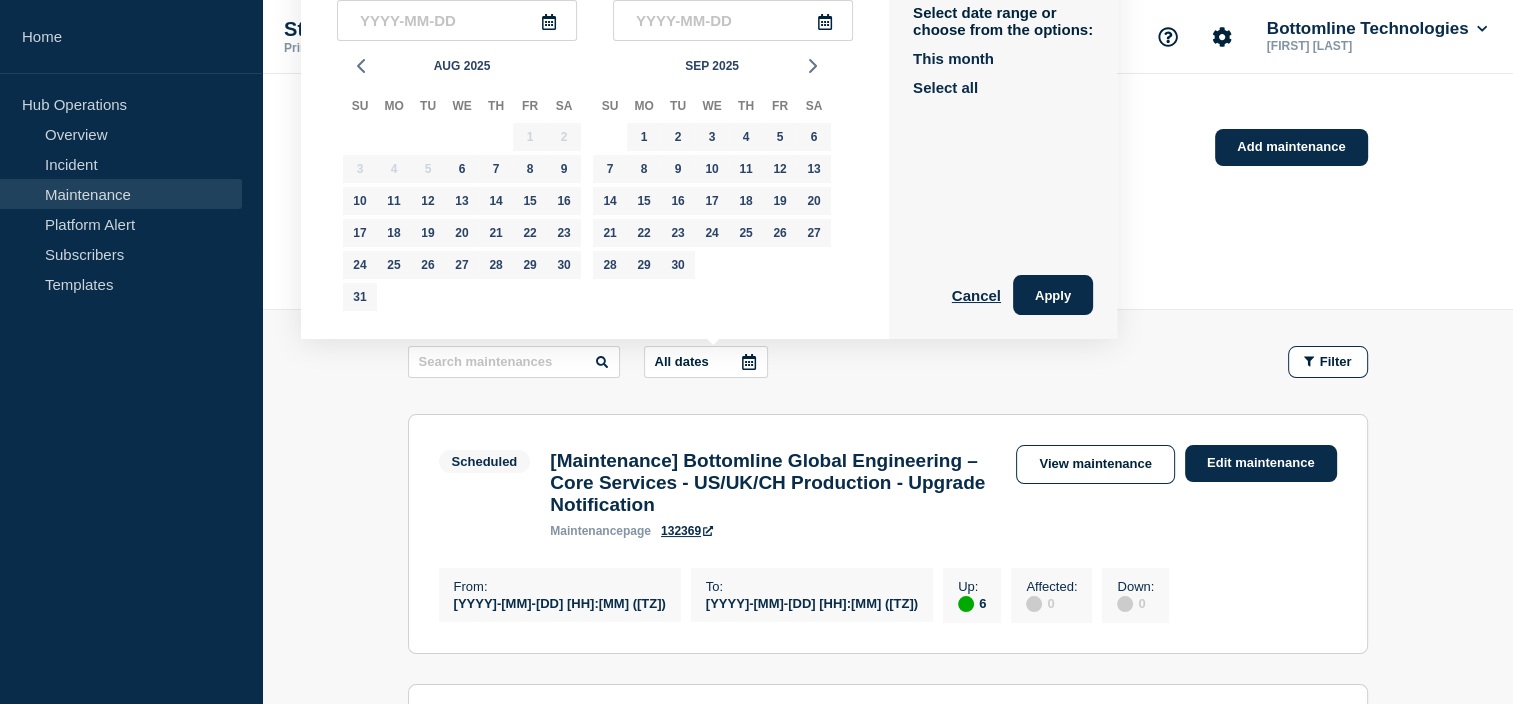 click on "11" 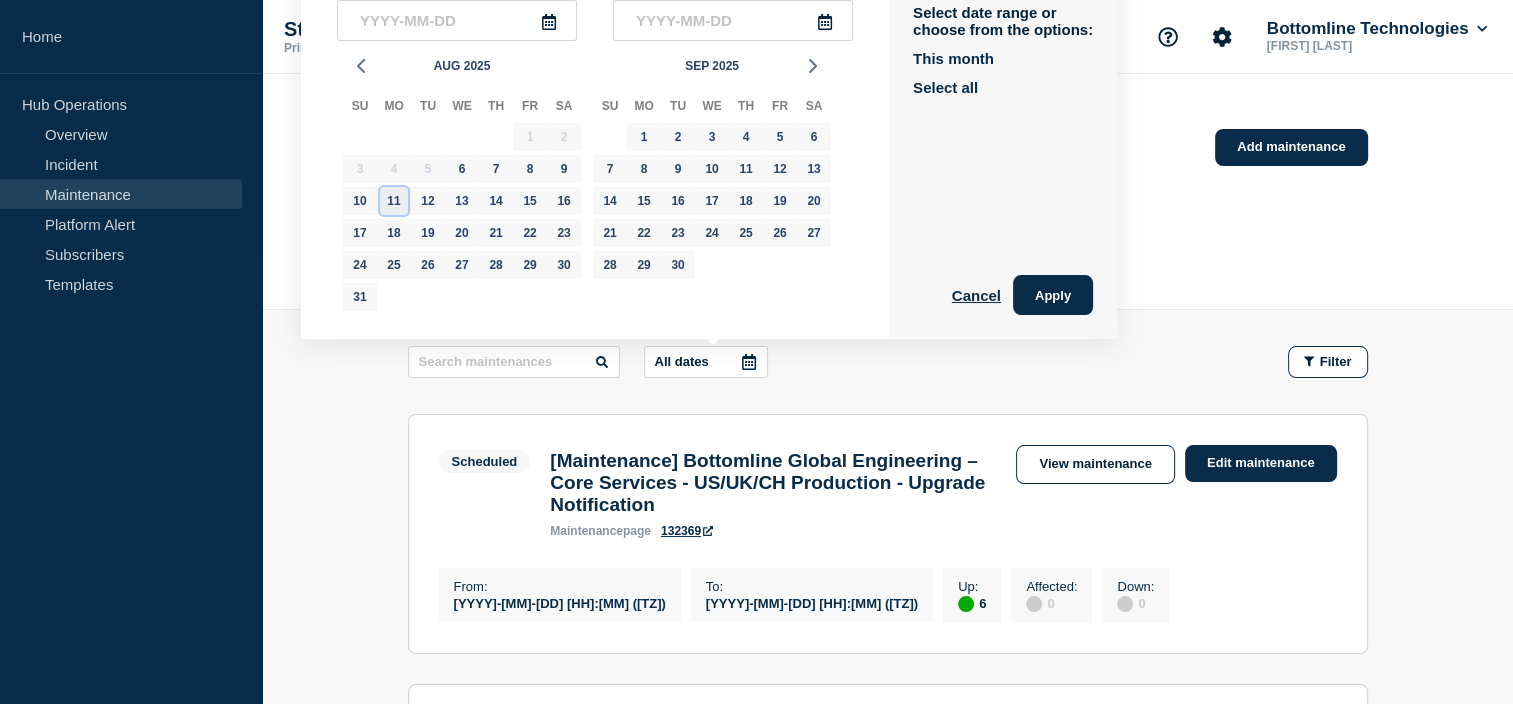 click on "11" 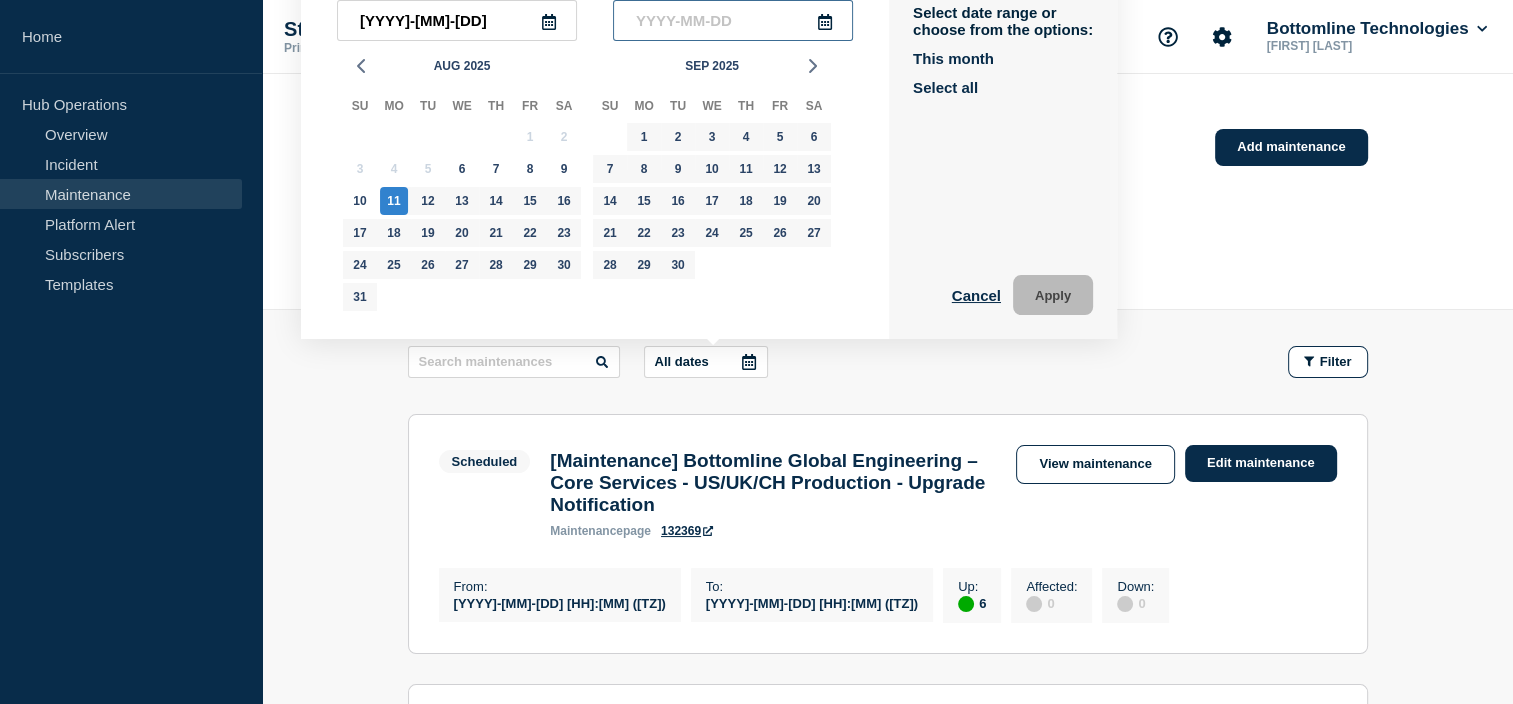 click at bounding box center [733, 20] 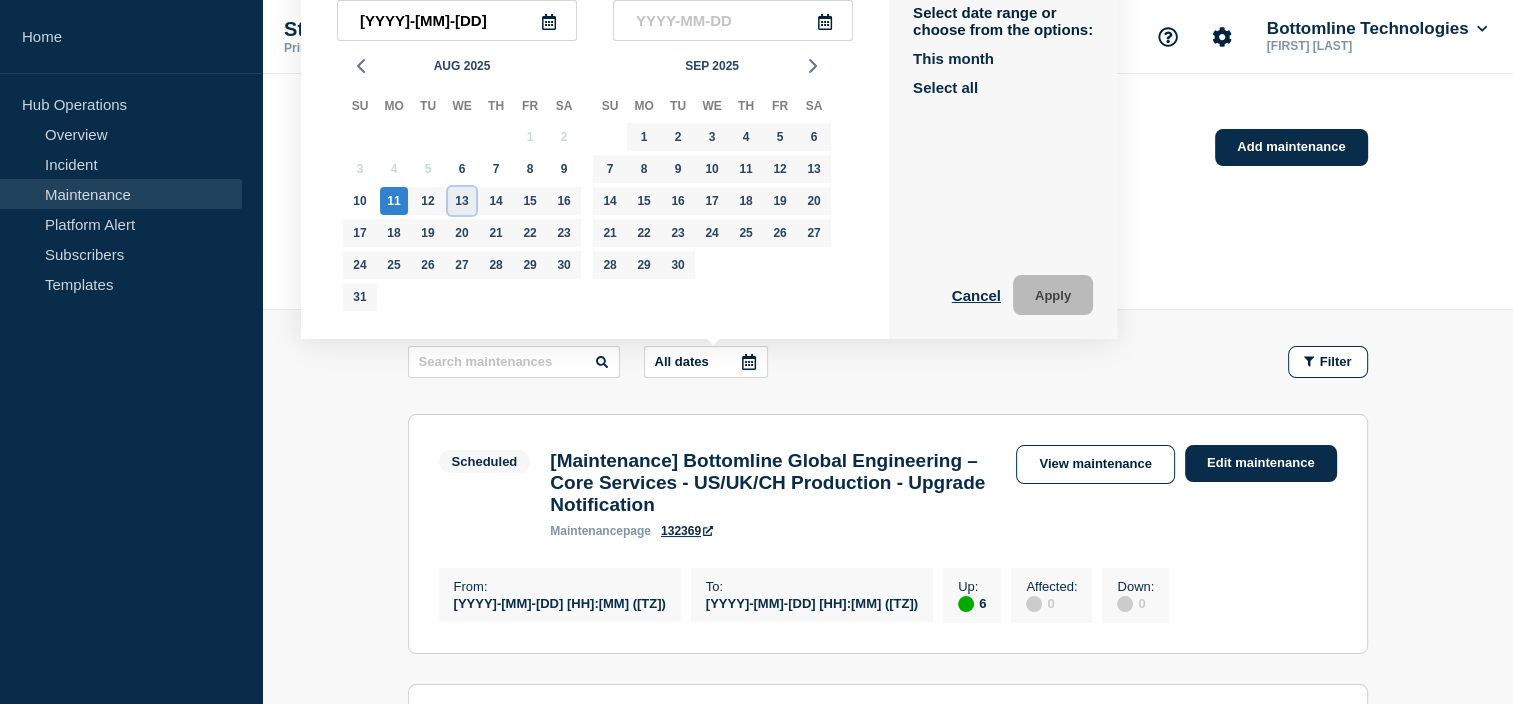 click on "13" 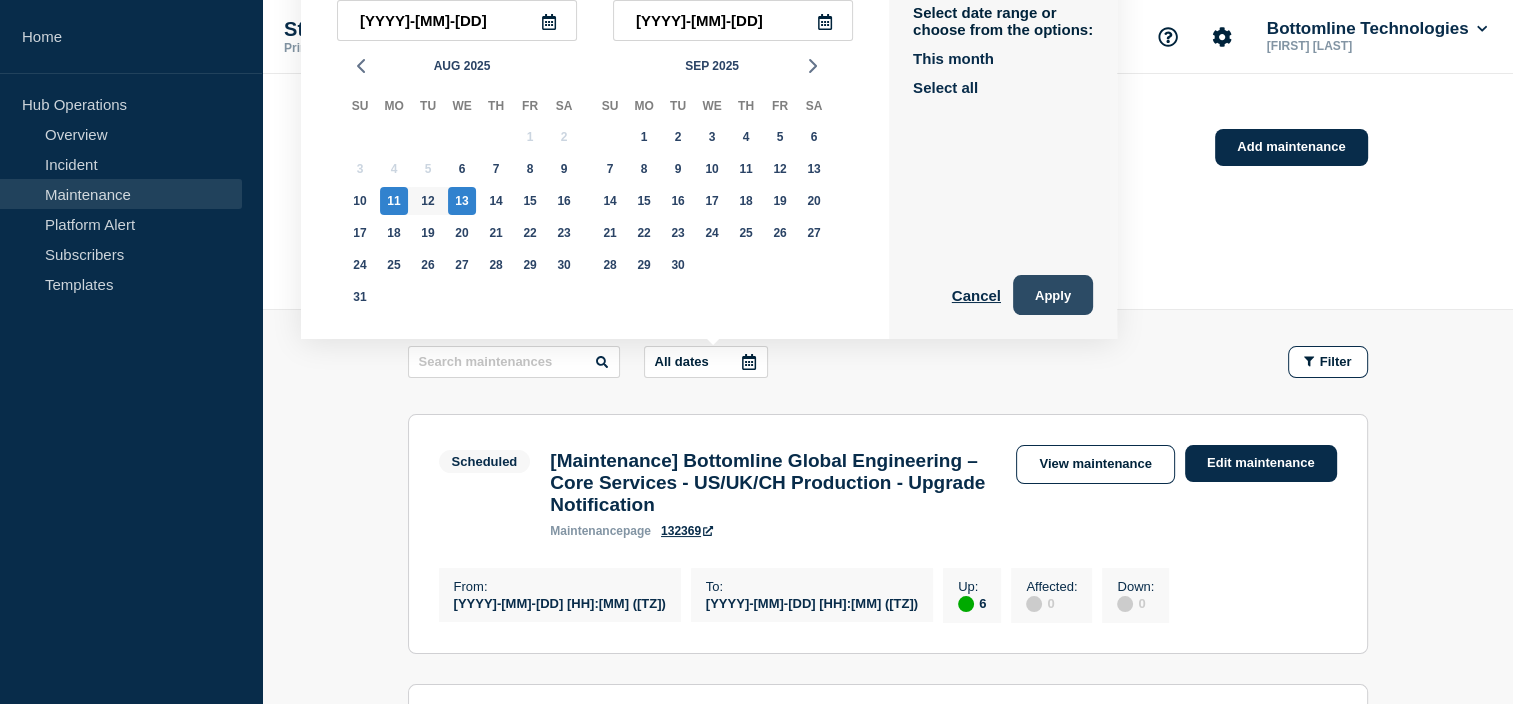 click on "Apply" at bounding box center (1053, 295) 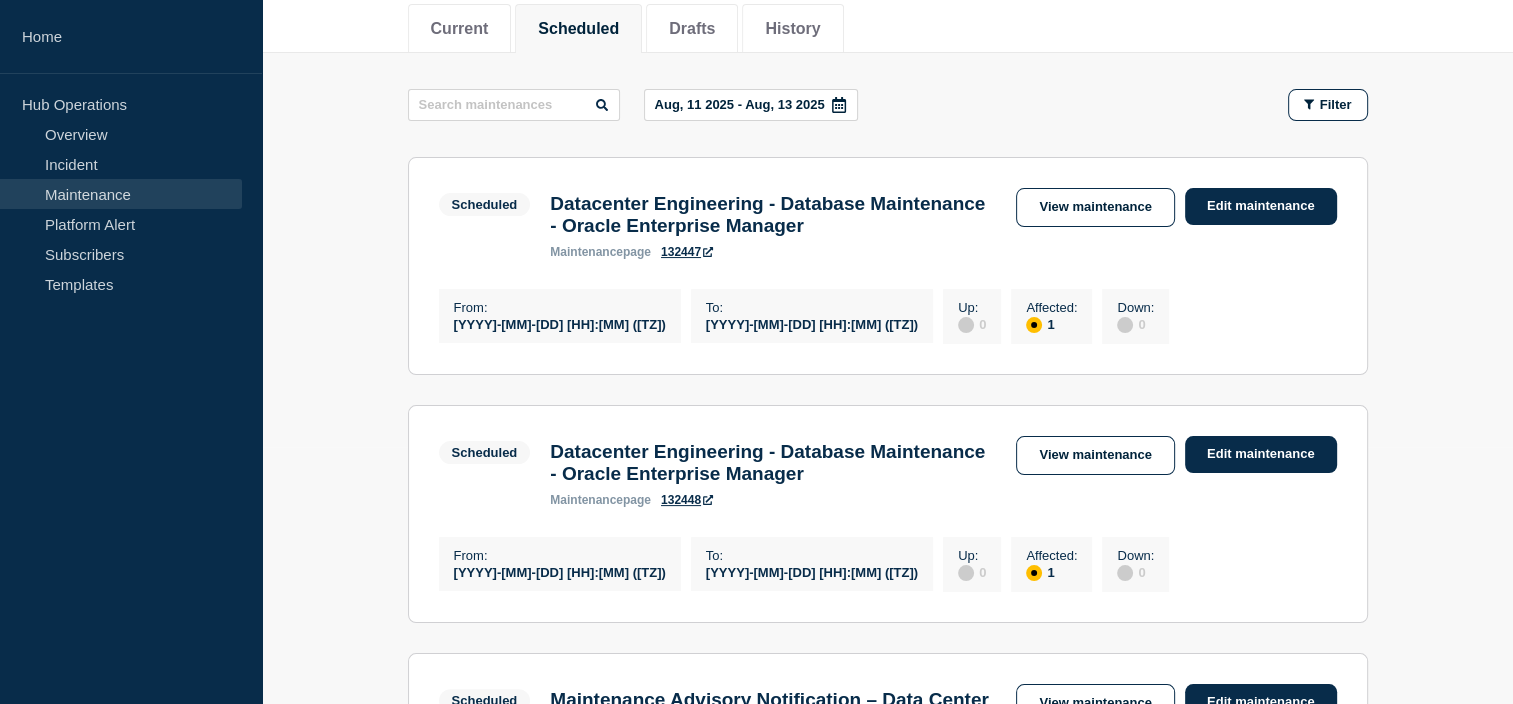 scroll, scrollTop: 248, scrollLeft: 0, axis: vertical 